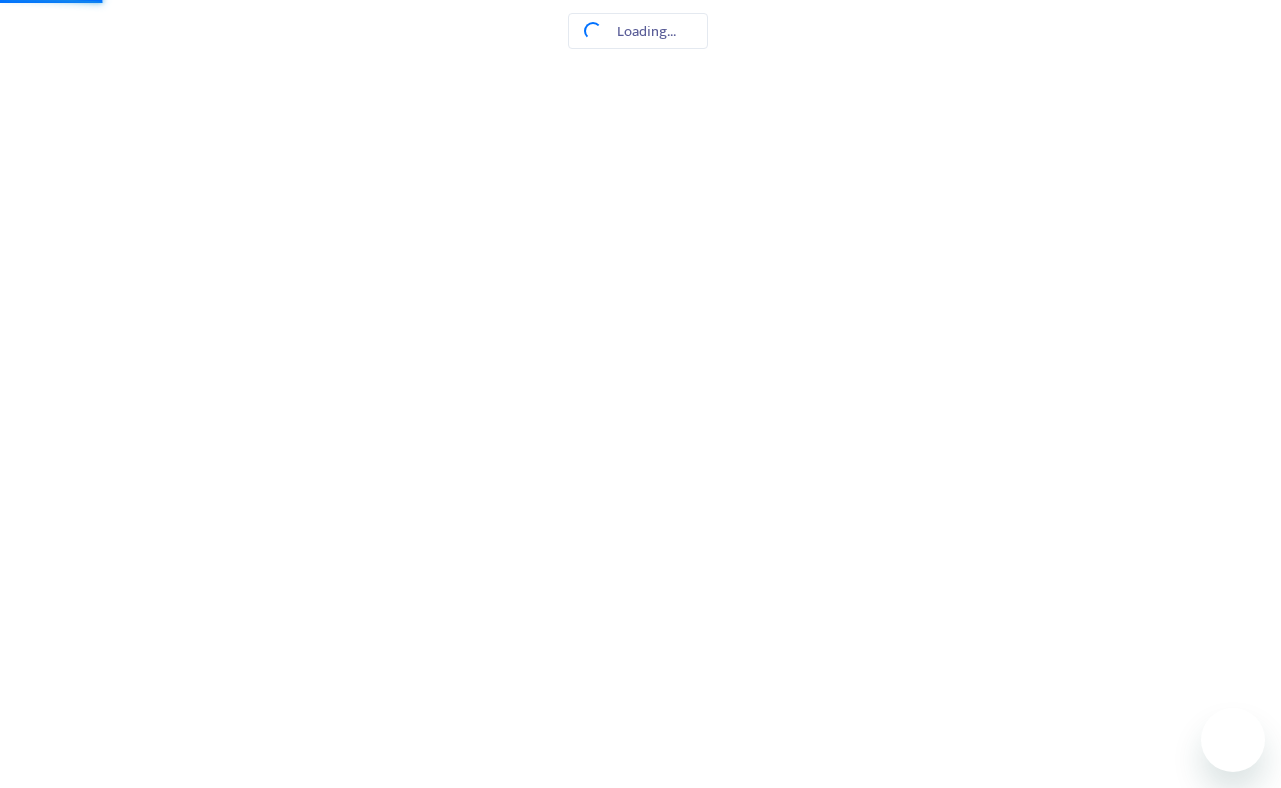 scroll, scrollTop: 0, scrollLeft: 0, axis: both 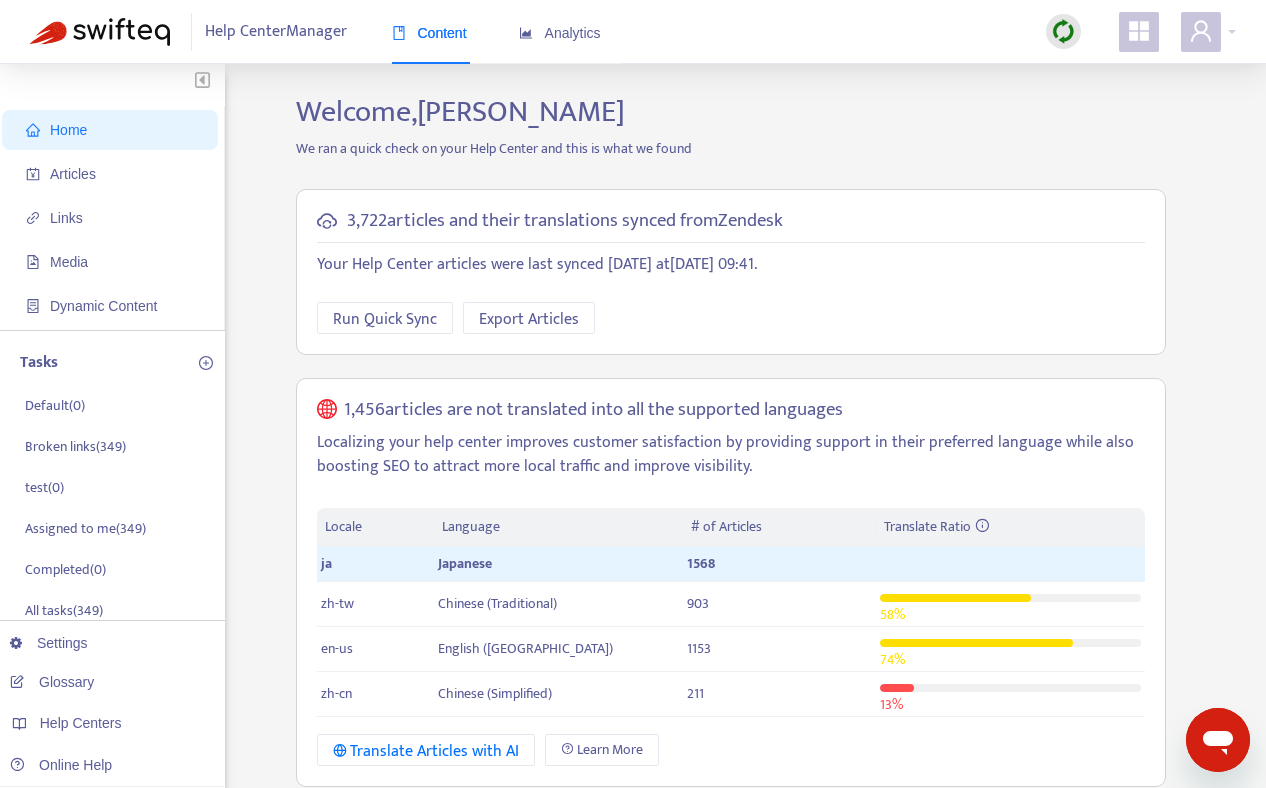 click at bounding box center (1063, 31) 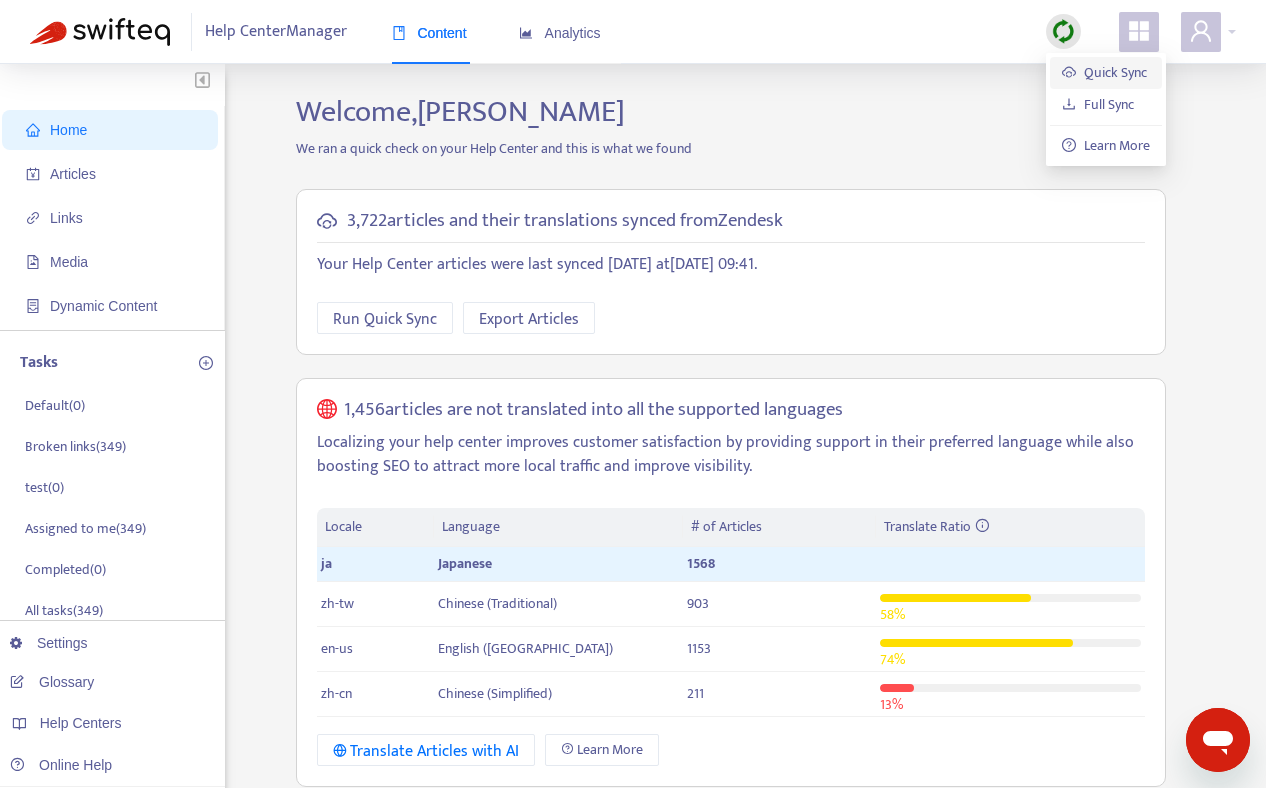 click on "Quick Sync" at bounding box center [1104, 72] 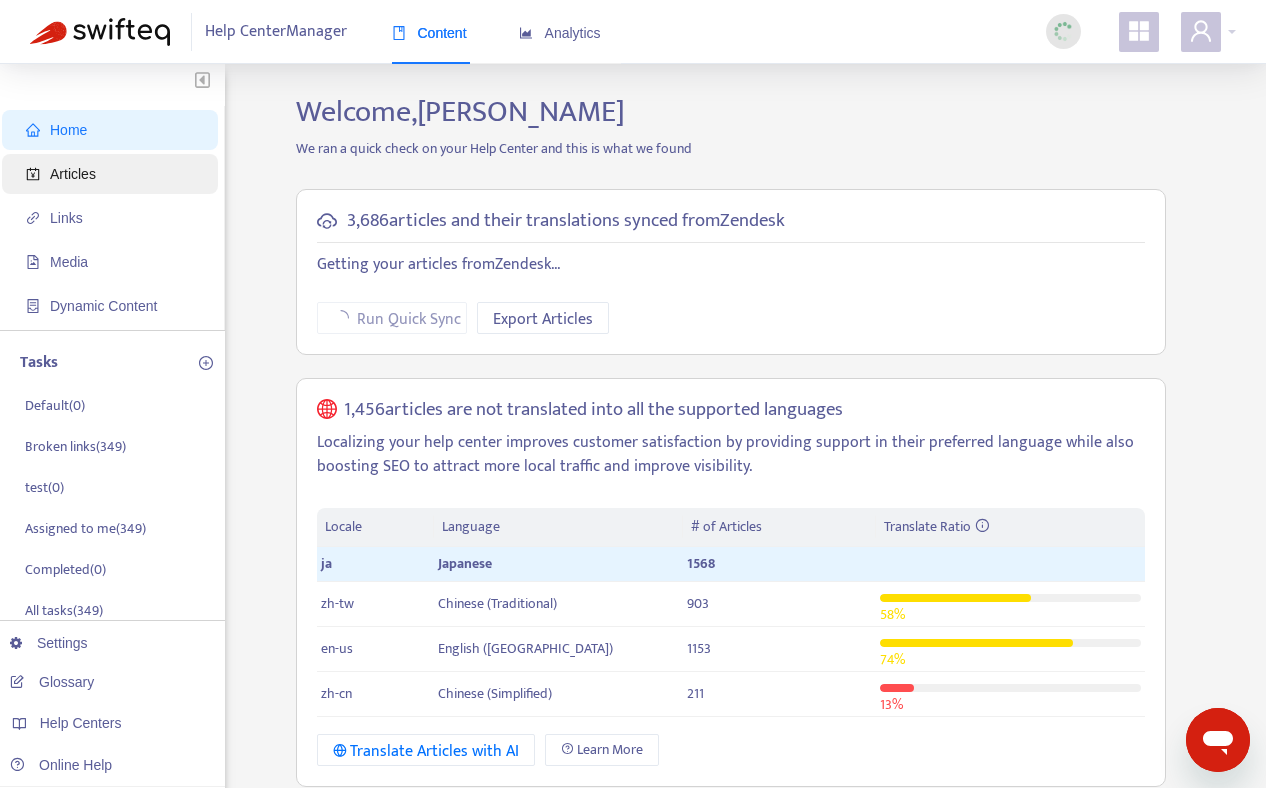 click on "Articles" at bounding box center [114, 174] 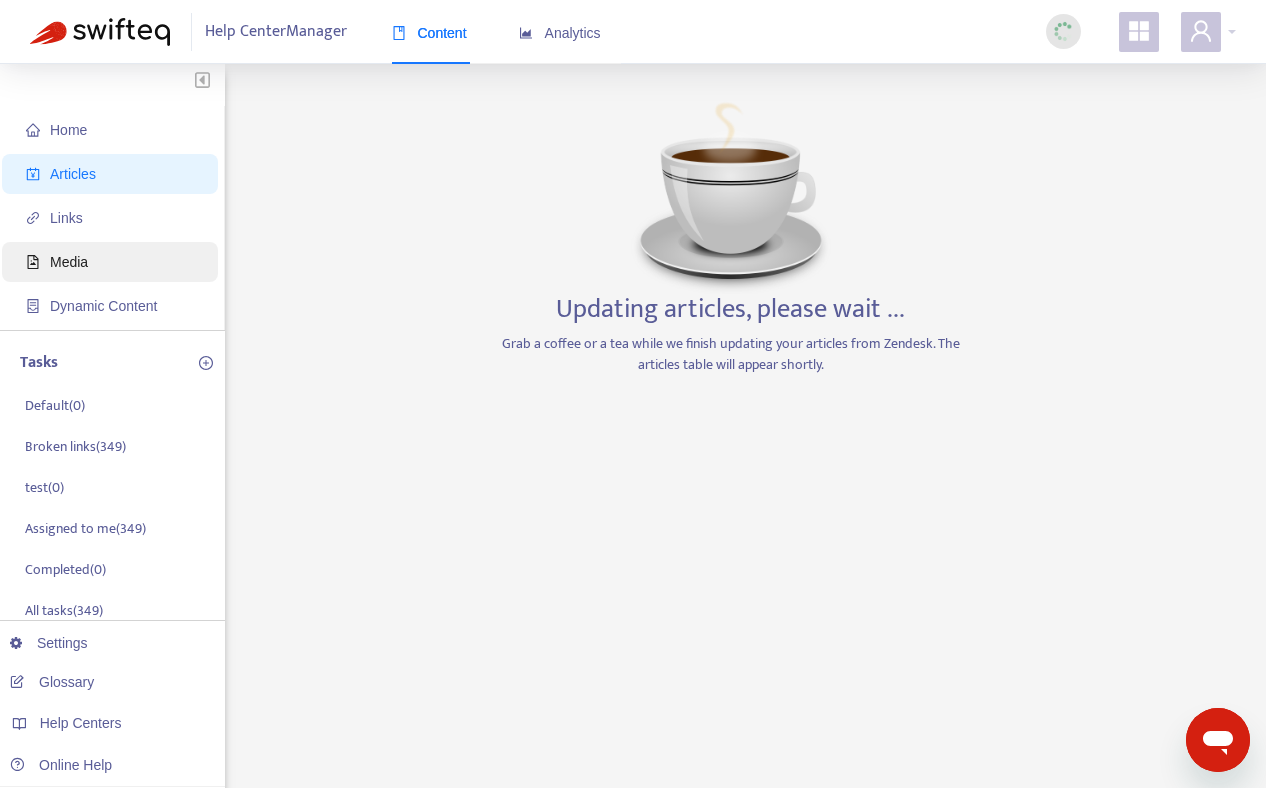 click on "Media" at bounding box center (114, 262) 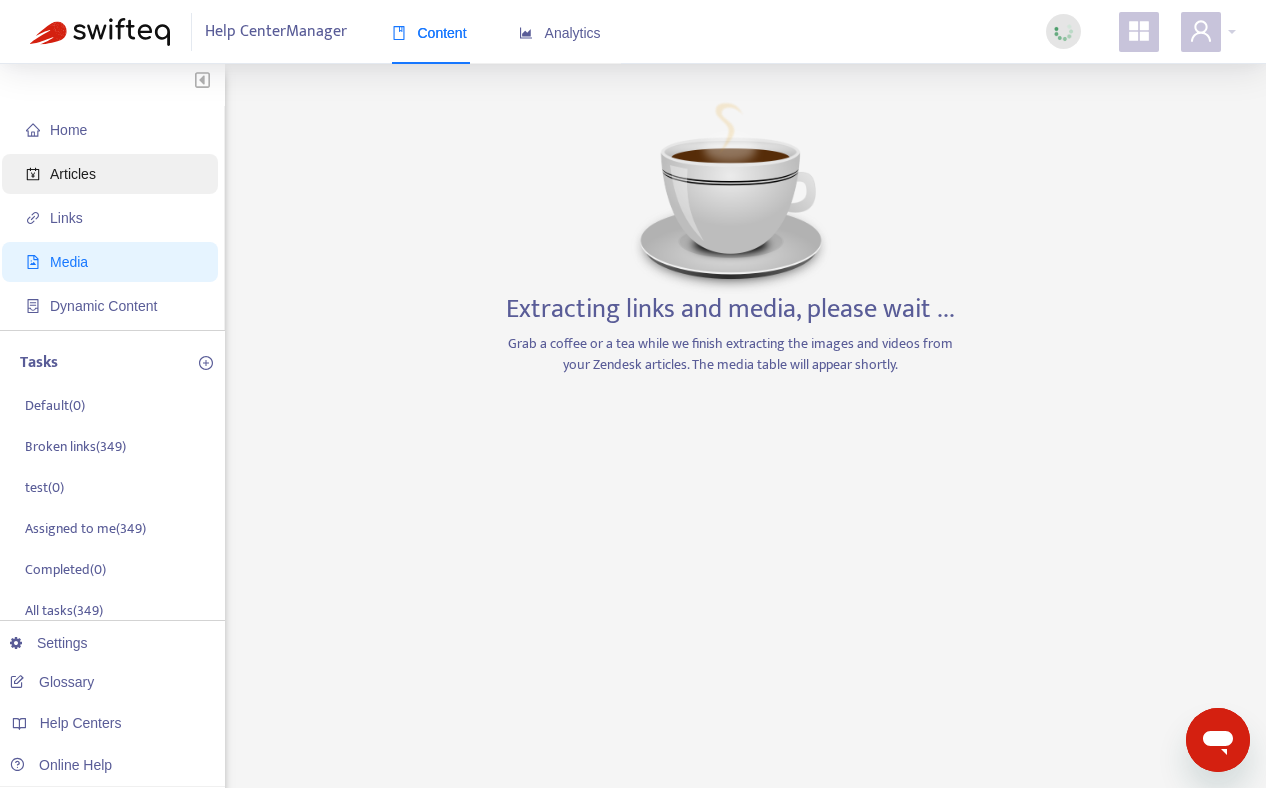 click on "Articles" at bounding box center [73, 174] 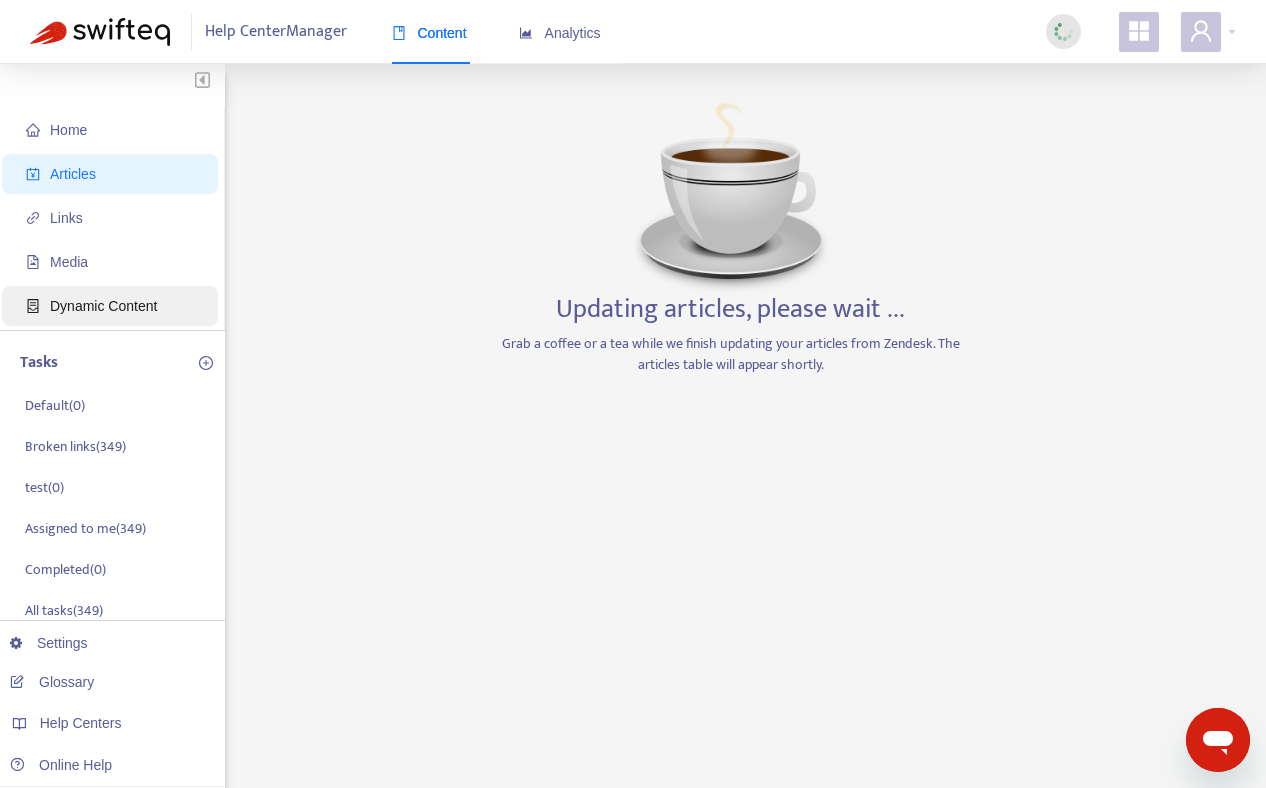 click on "Dynamic Content" at bounding box center [114, 306] 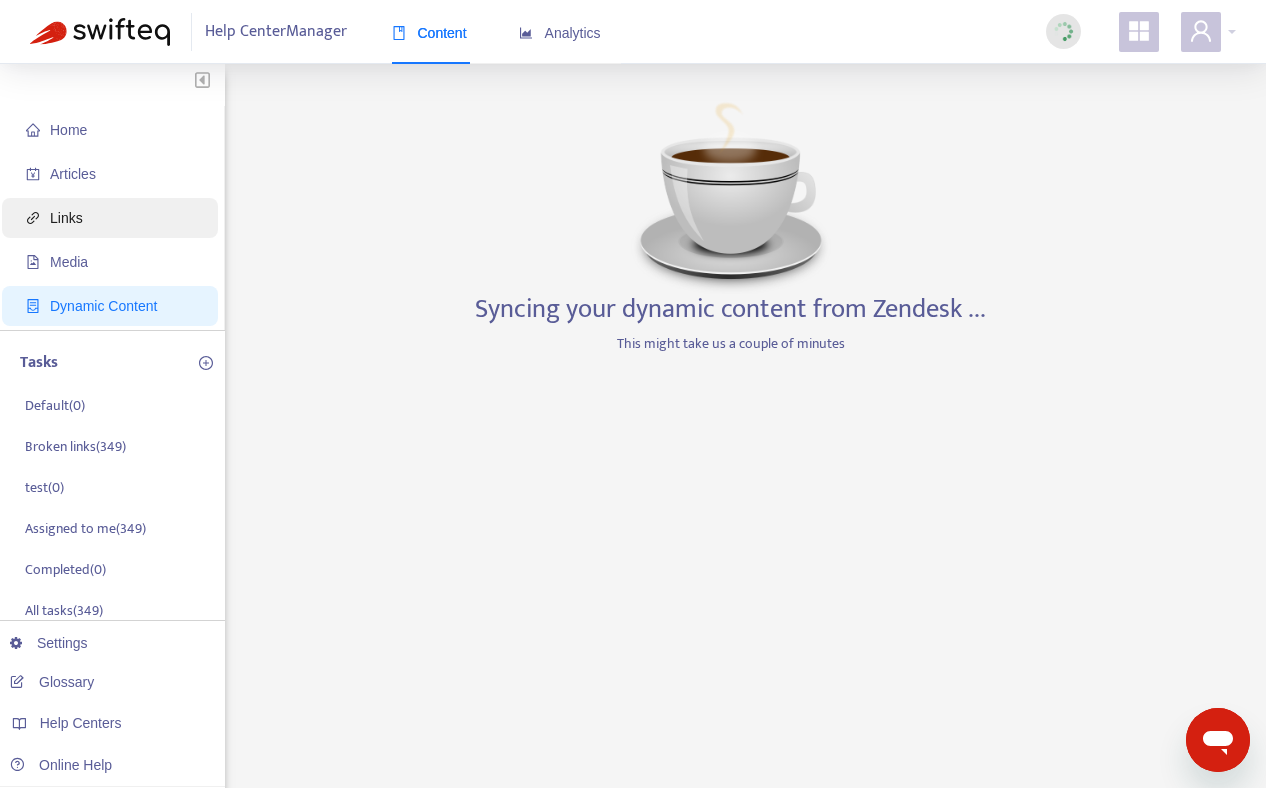 click on "Links" at bounding box center (114, 218) 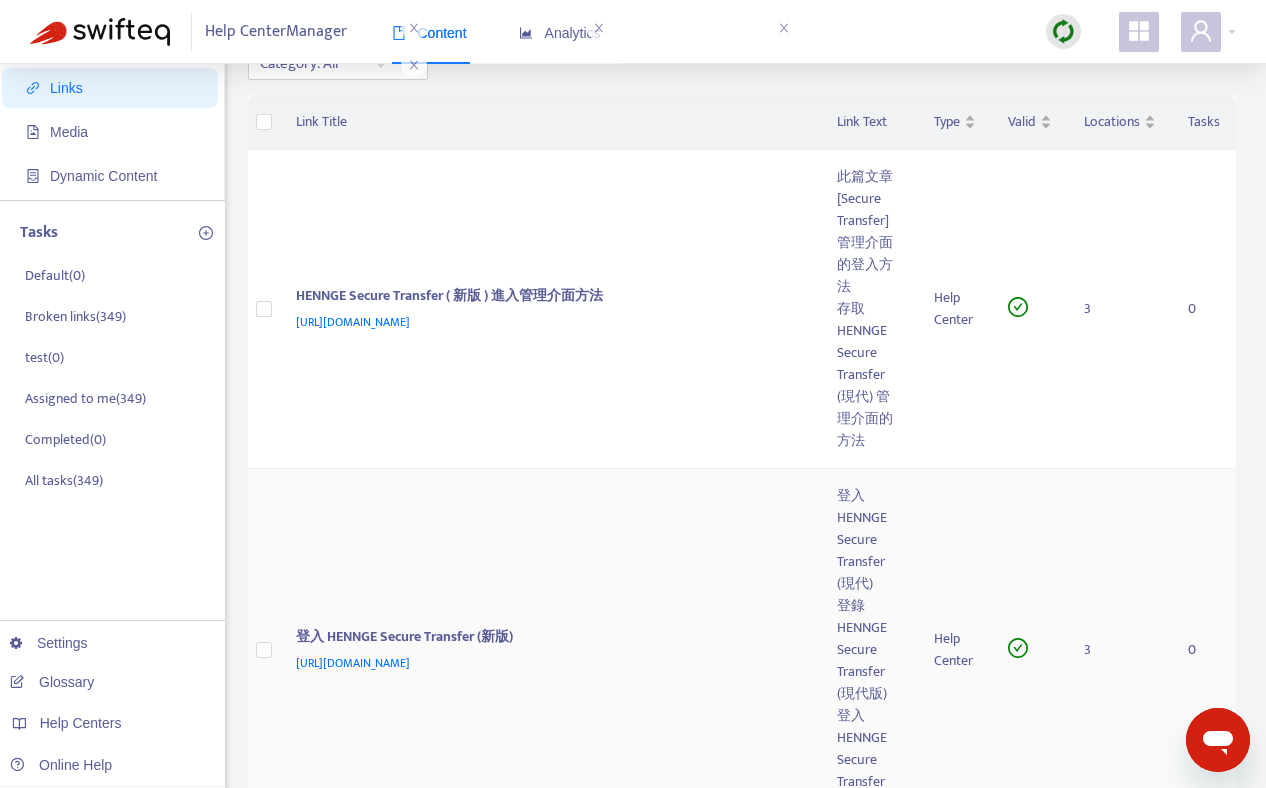 scroll, scrollTop: 0, scrollLeft: 0, axis: both 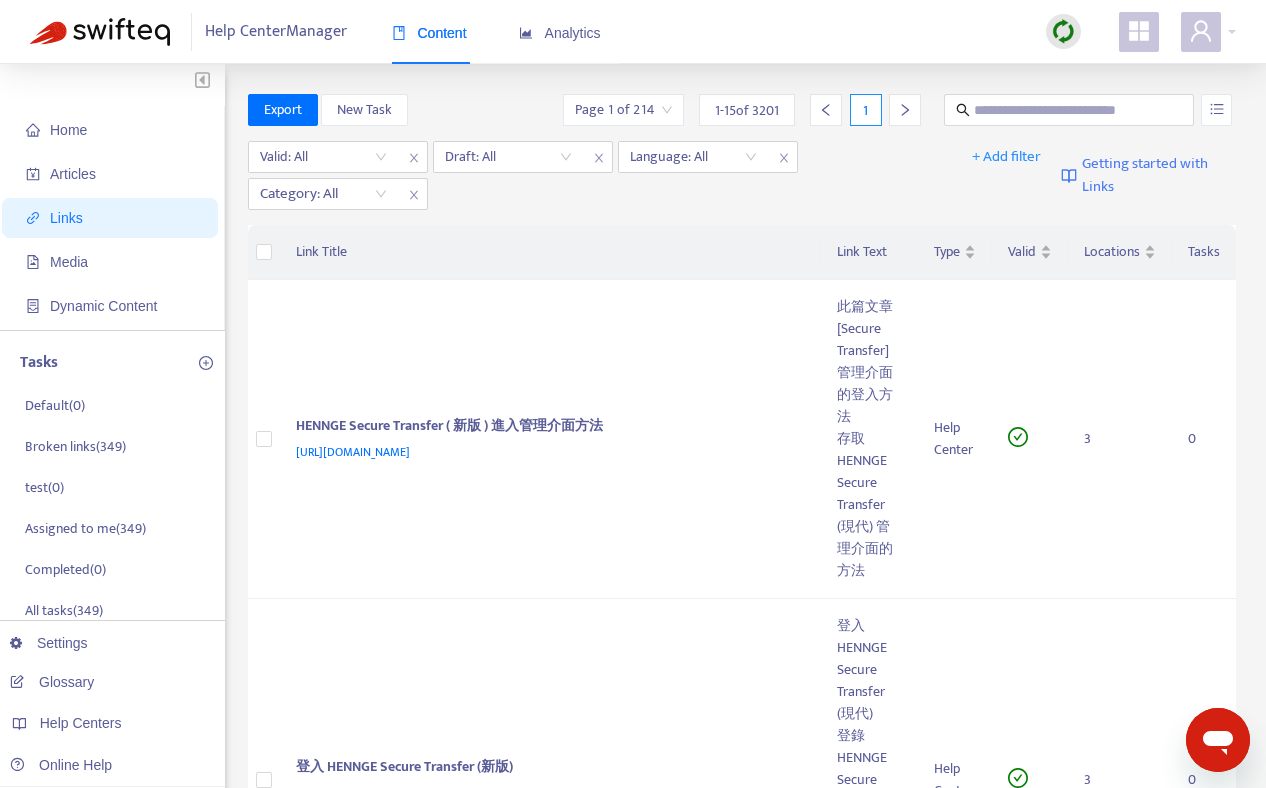 click at bounding box center [202, 79] 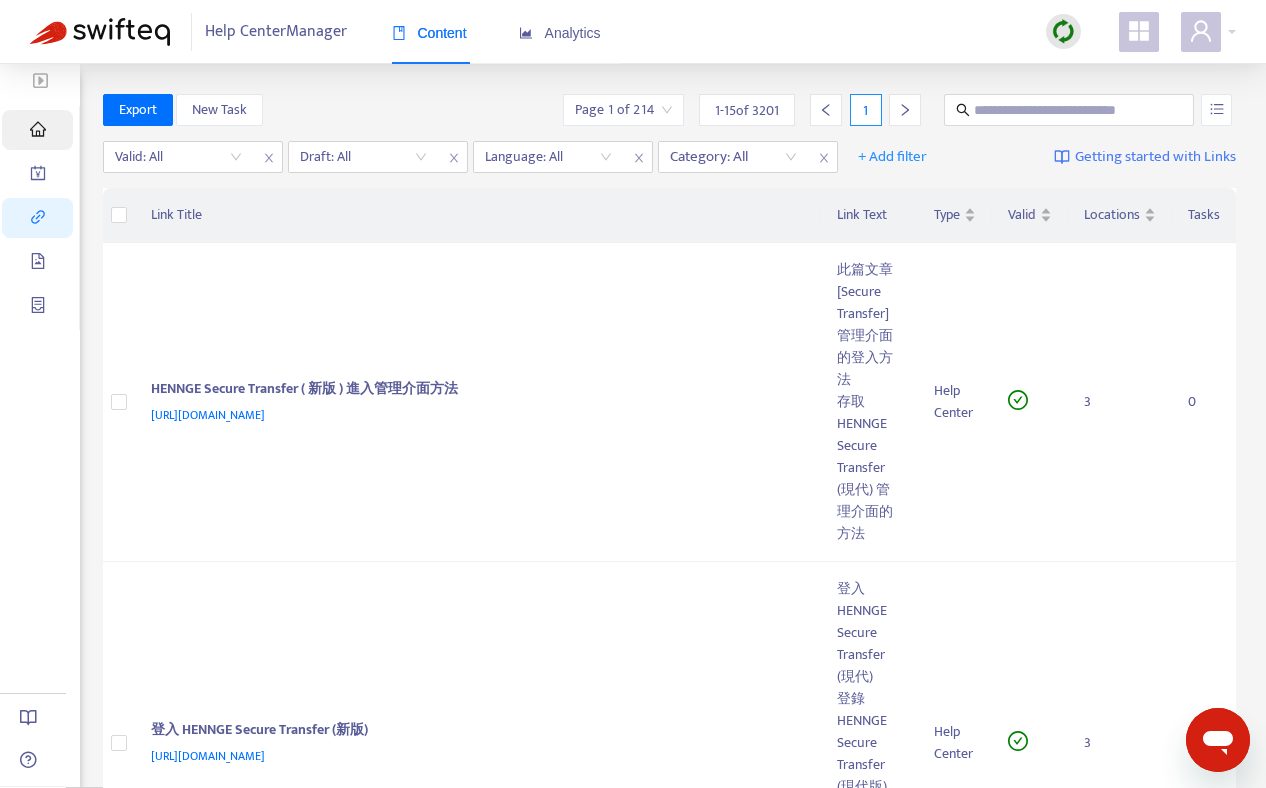 click at bounding box center [38, 132] 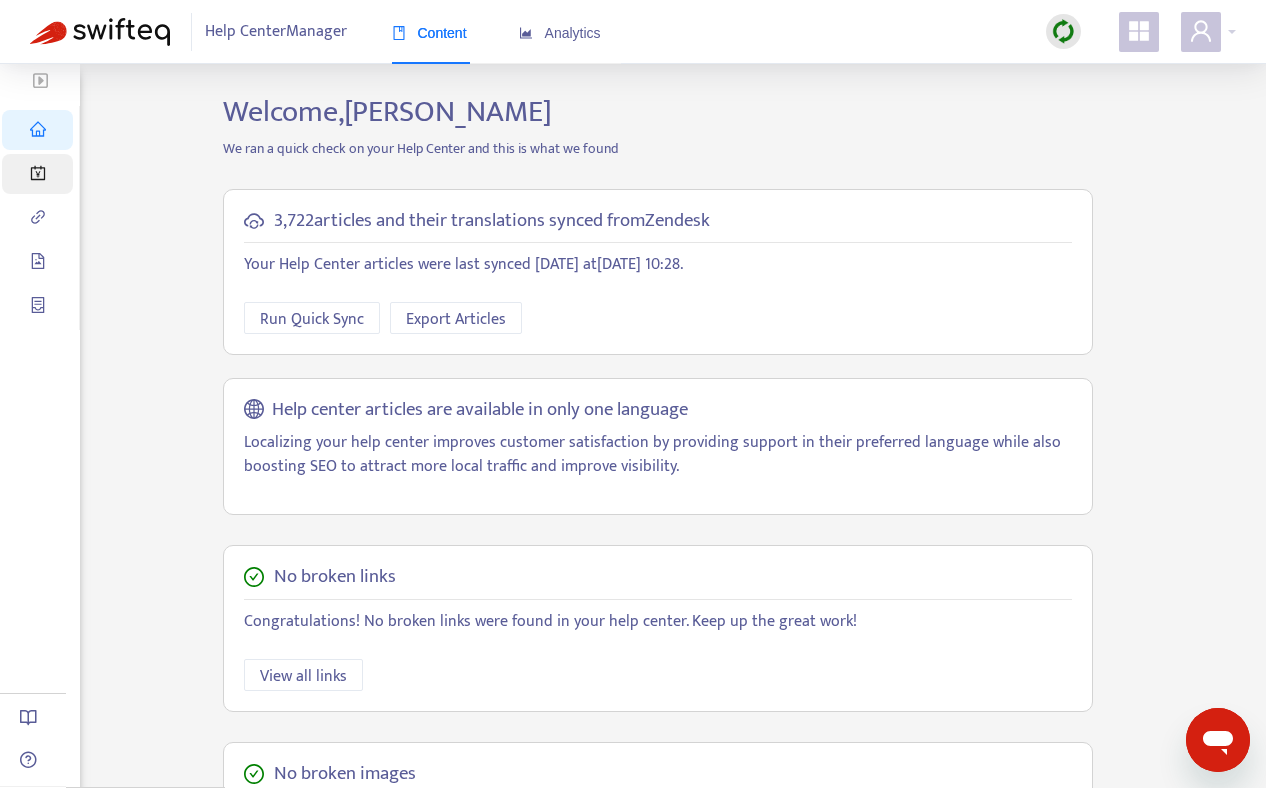 click 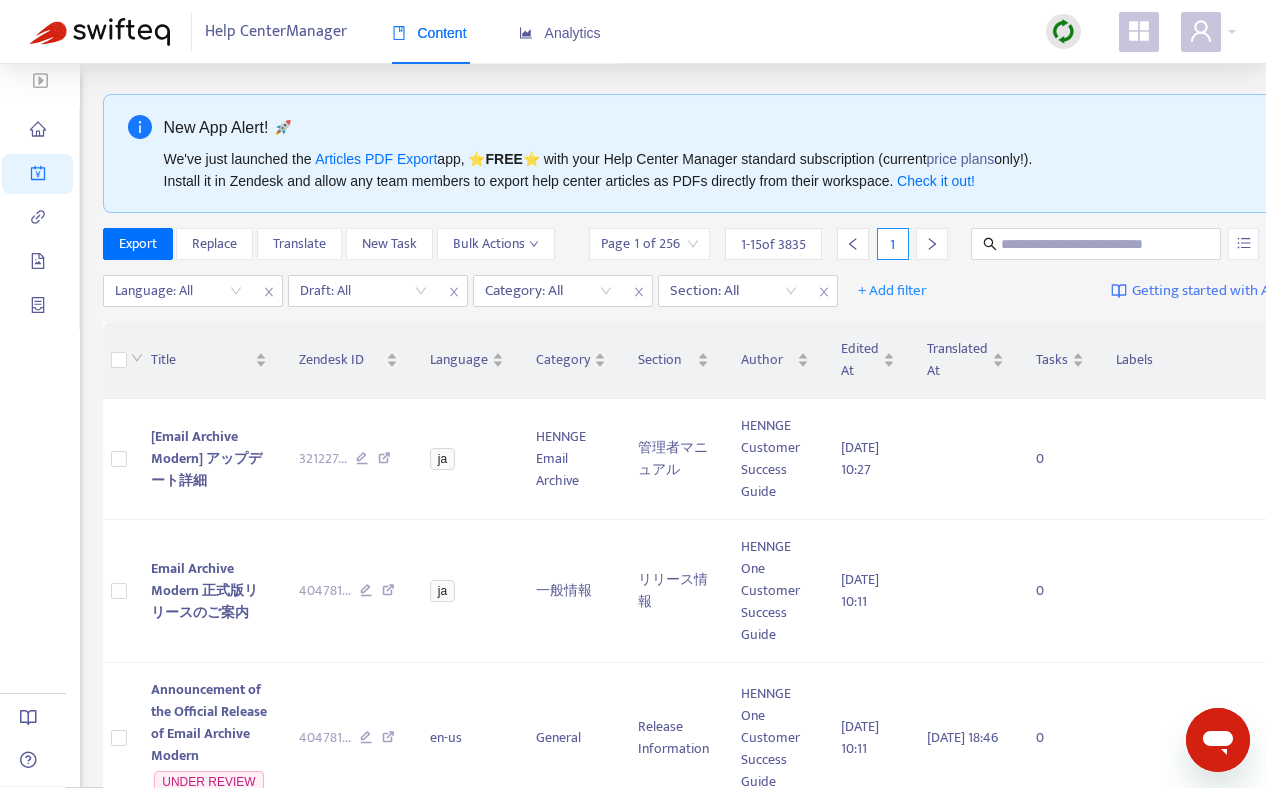 click on "Home Articles Links Media Dynamic Content New App Alert! 🚀 We've just launched the Articles PDF Export  app, ⭐ FREE ⭐️ with your Help Center Manager standard subscription (current  price plans  only!). Install it in [GEOGRAPHIC_DATA] and allow any team members to export help center articles as PDFs directly from their workspace. Check it out! Export Replace Translate New Task Bulk Actions Page 1 of 256 1 - 15  of   3835 1   Language: All Draft: All   Category: All   Section: All + Add filter Getting started with Articles Title Zendesk ID Language Category Section Author Edited At Translated At Tasks Labels [Email Archive Modern] アップデート詳細 321227 ... ja HENNGE Email Archive 管理者マニュアル HENNGE Customer Success Guide [DATE] 10:27 0 Email Archive Modern 正式版リリースのご案内 404781 ... ja 一般情報 リリース情報 HENNGE One Customer Success Guide [DATE] 10:11 0 Announcement of the Official Release of Email Archive Modern UNDER REVIEW 404781 ... en-us 0 ..." at bounding box center (633, 1250) 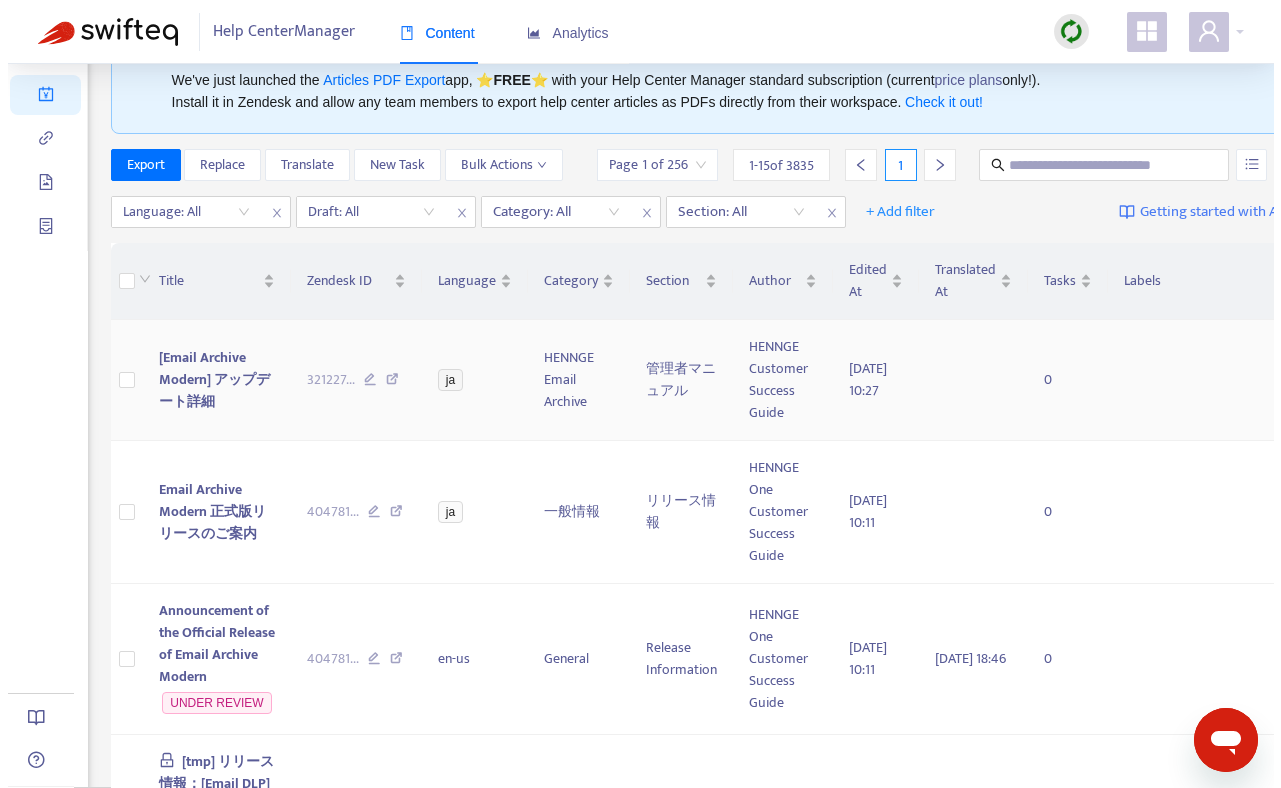 scroll, scrollTop: 78, scrollLeft: 0, axis: vertical 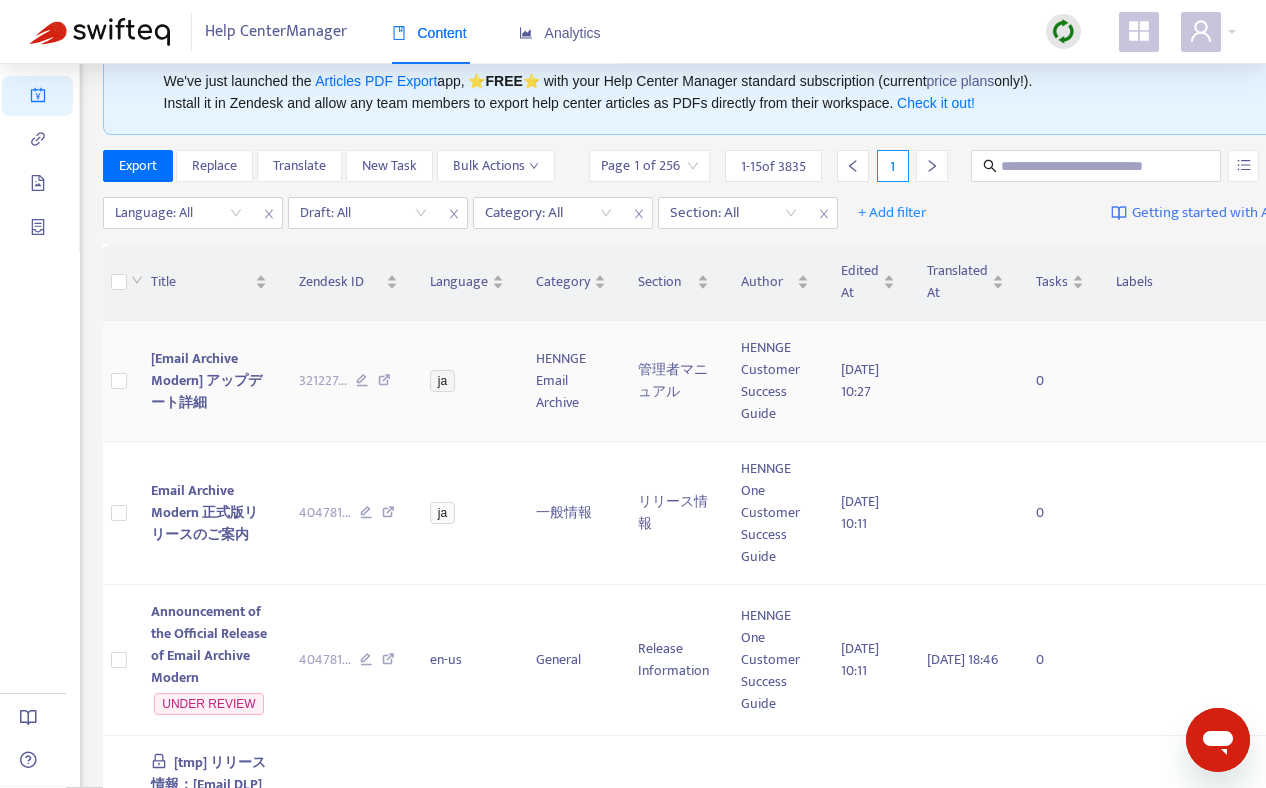 click at bounding box center [119, 381] 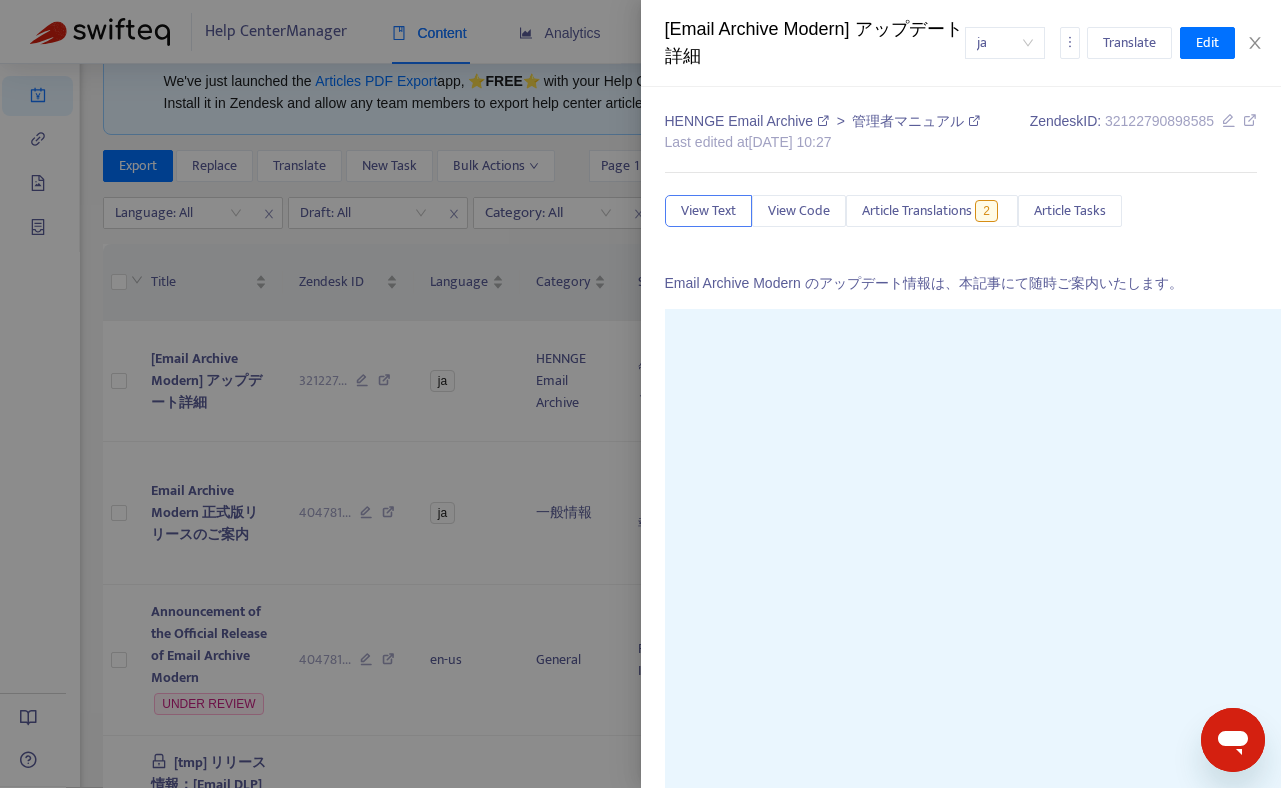 click at bounding box center (640, 394) 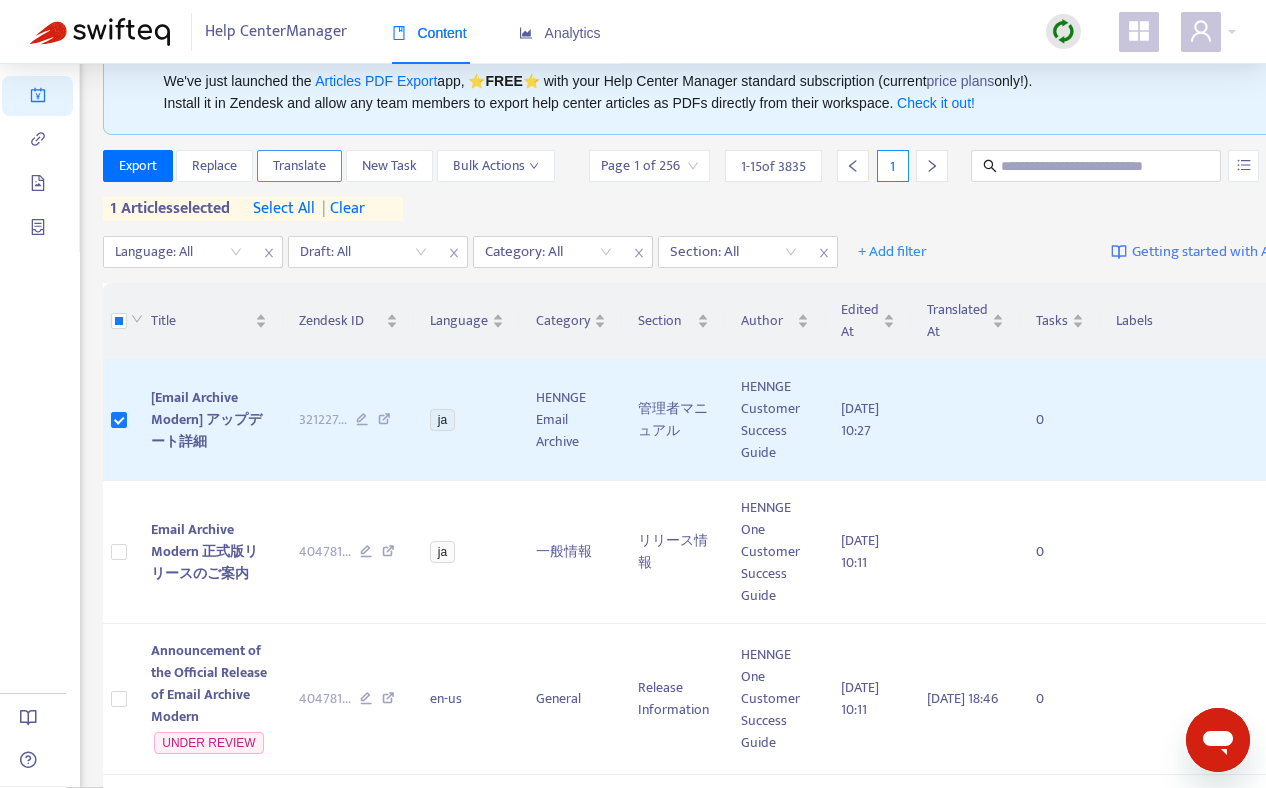 click on "Translate" at bounding box center (299, 166) 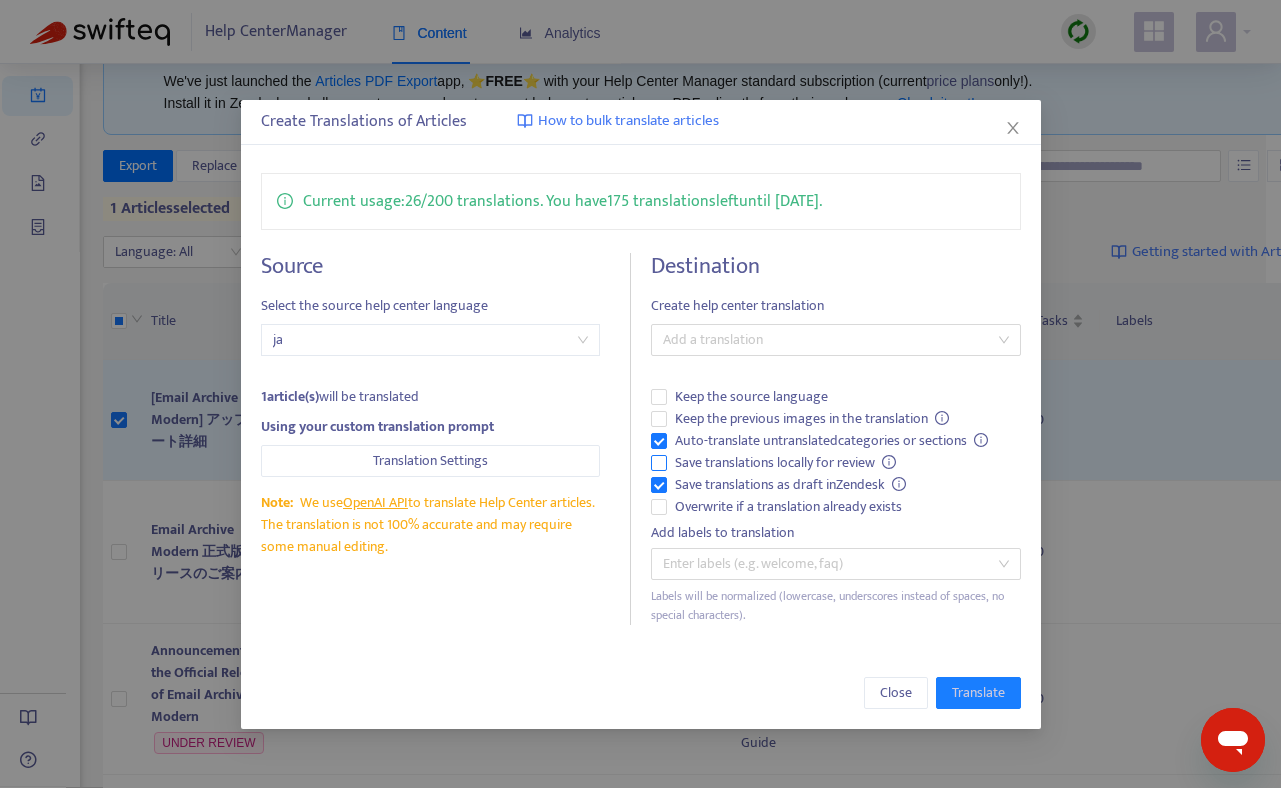 click on "Save translations locally for review" at bounding box center (786, 463) 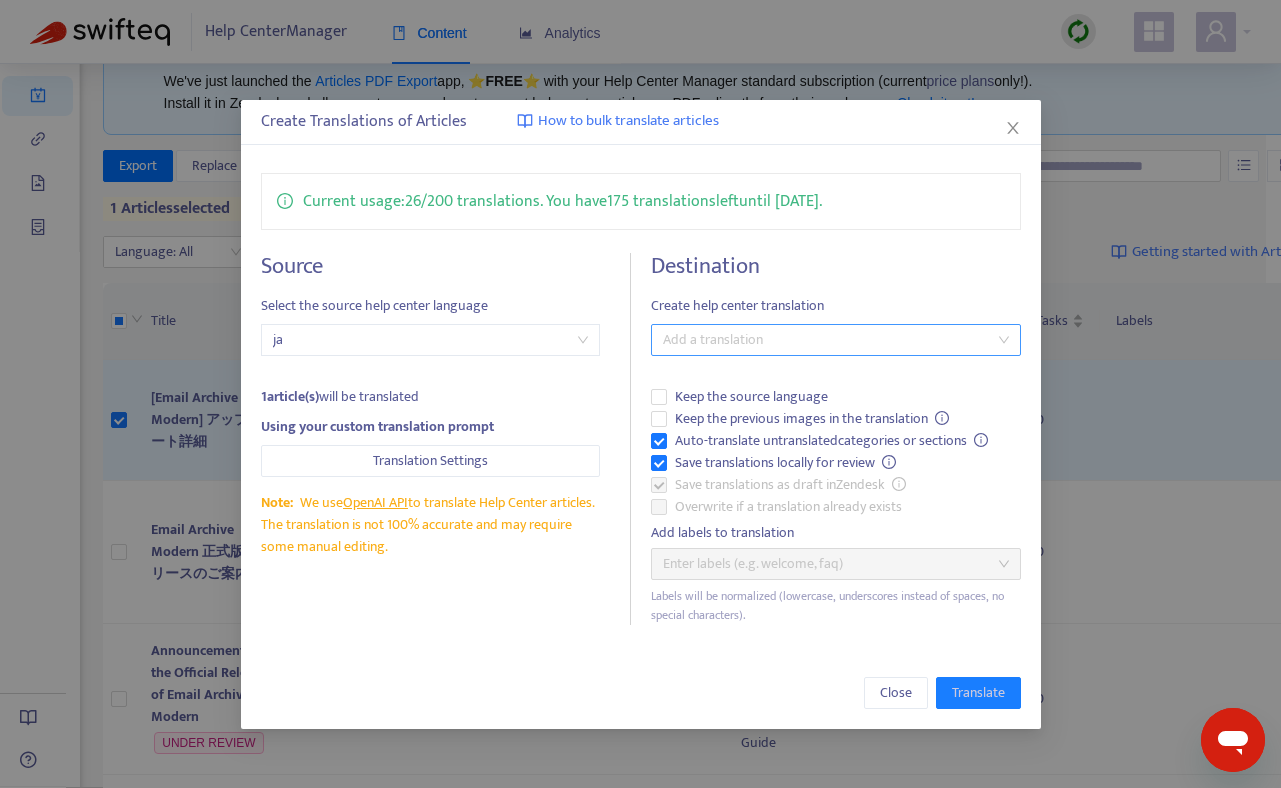 click at bounding box center [826, 340] 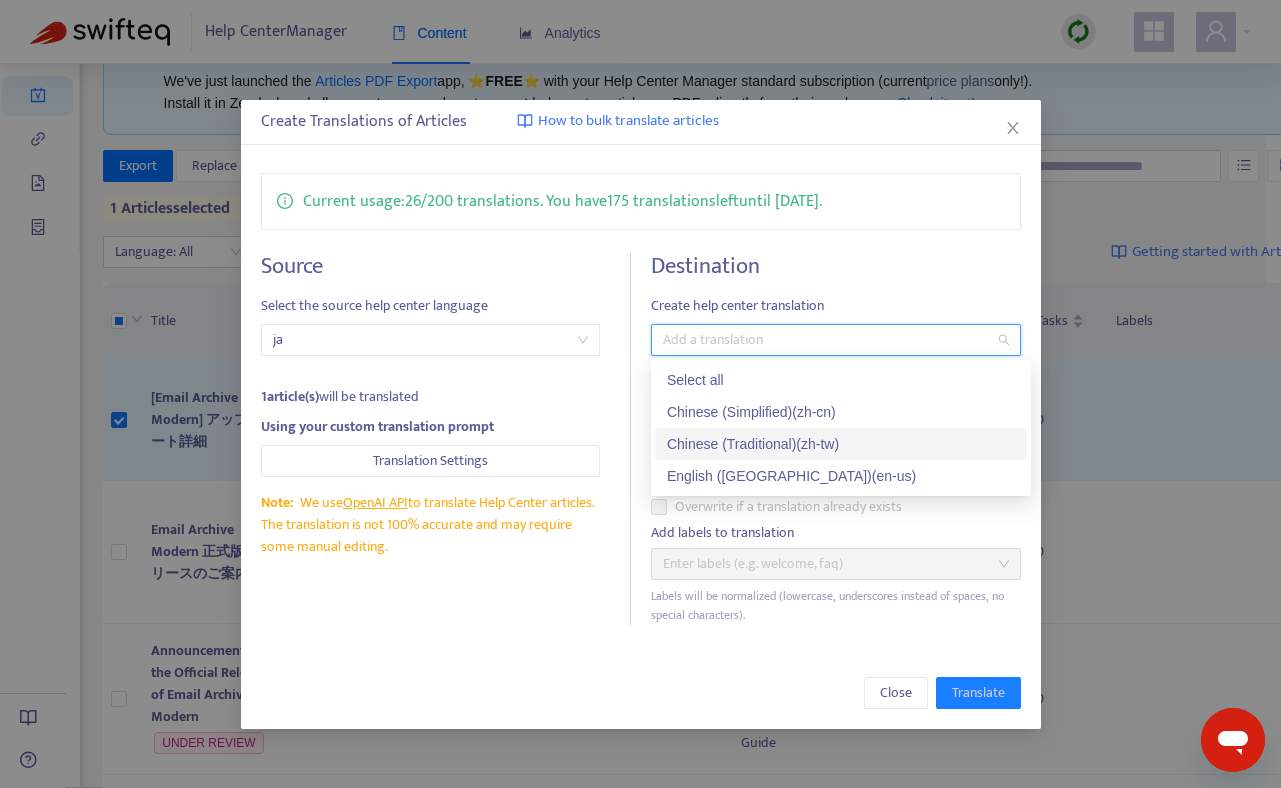 click on "Chinese (Traditional)  ( zh-tw )" at bounding box center [841, 444] 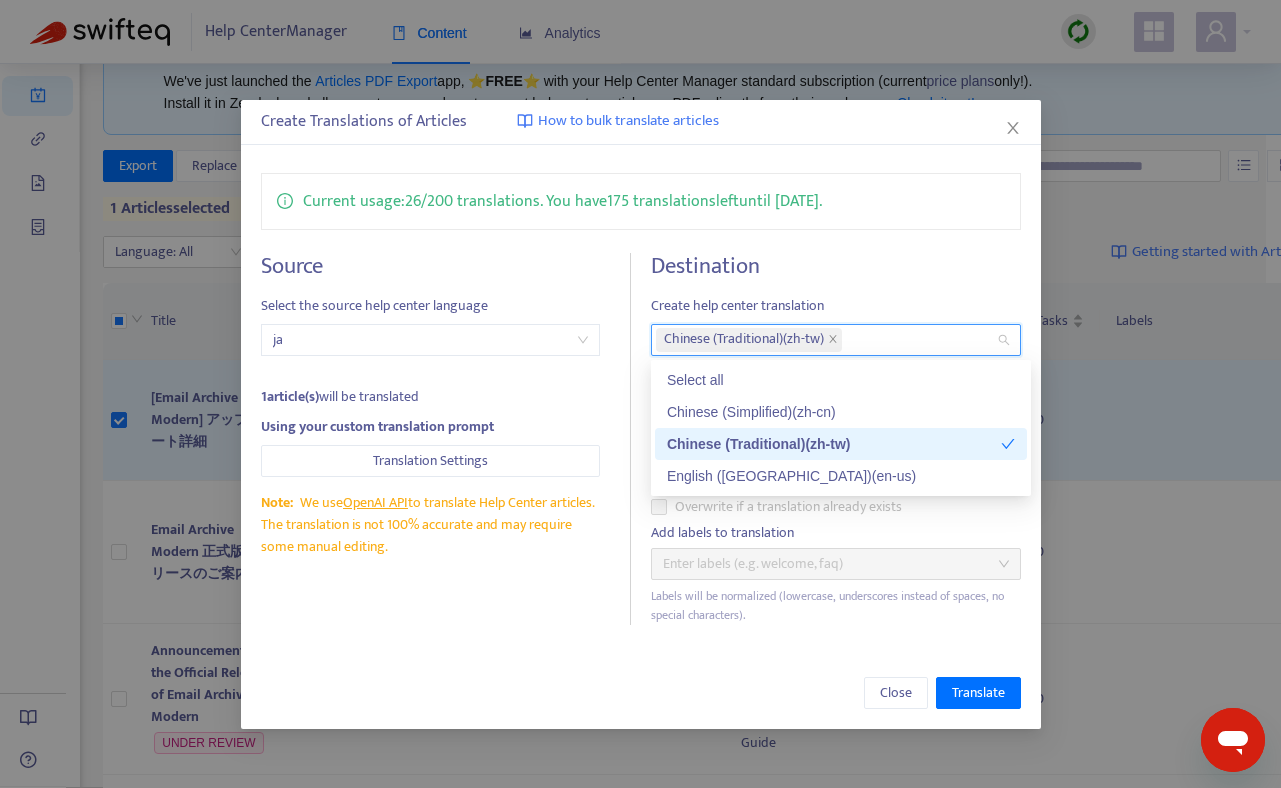 click on "English ([GEOGRAPHIC_DATA])  ( en-us )" at bounding box center [841, 476] 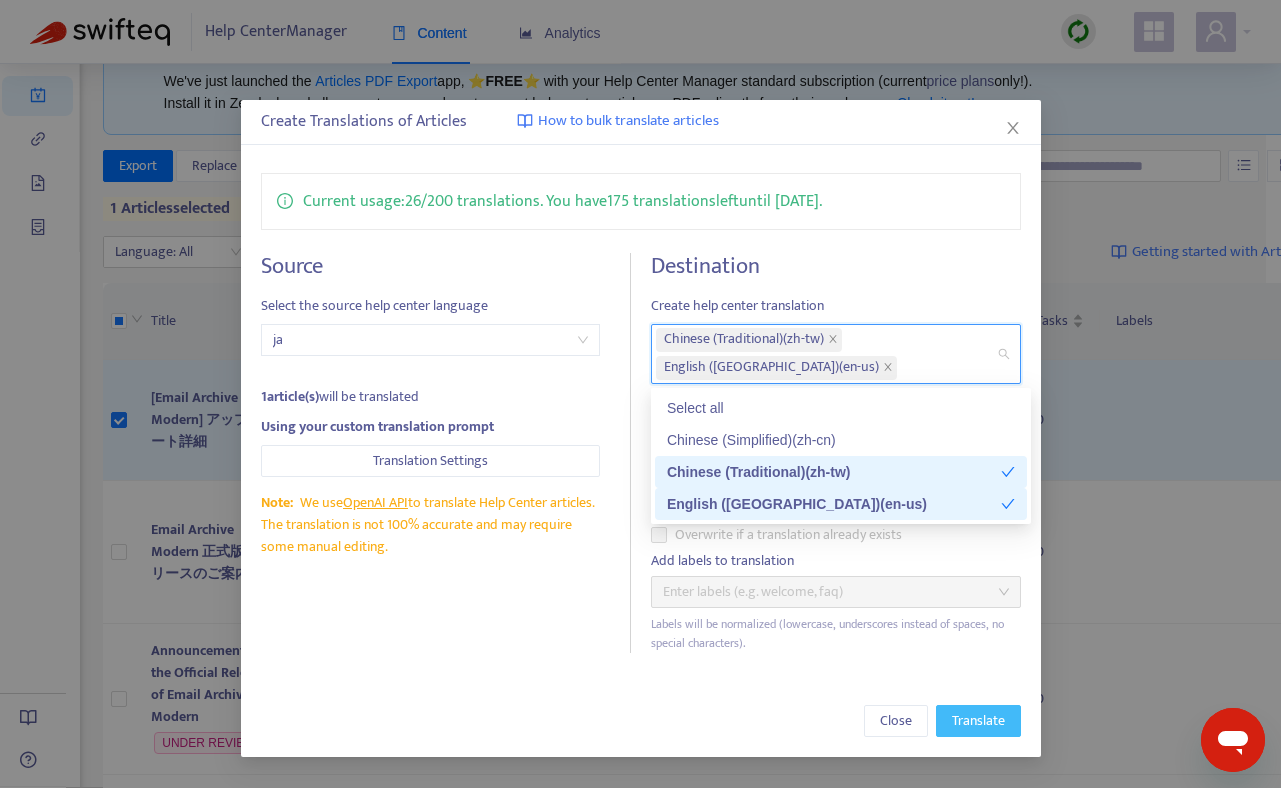 click on "Translate" at bounding box center [978, 721] 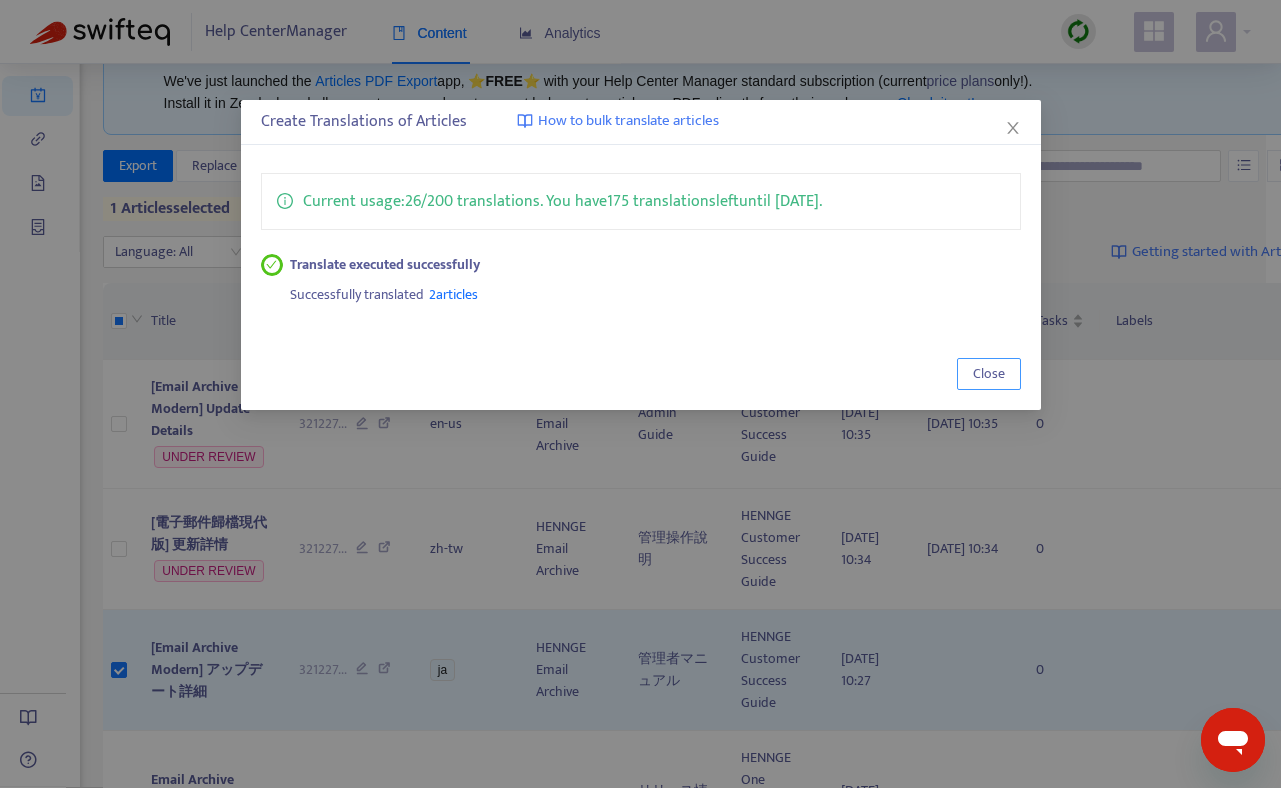 click on "Close" at bounding box center [989, 374] 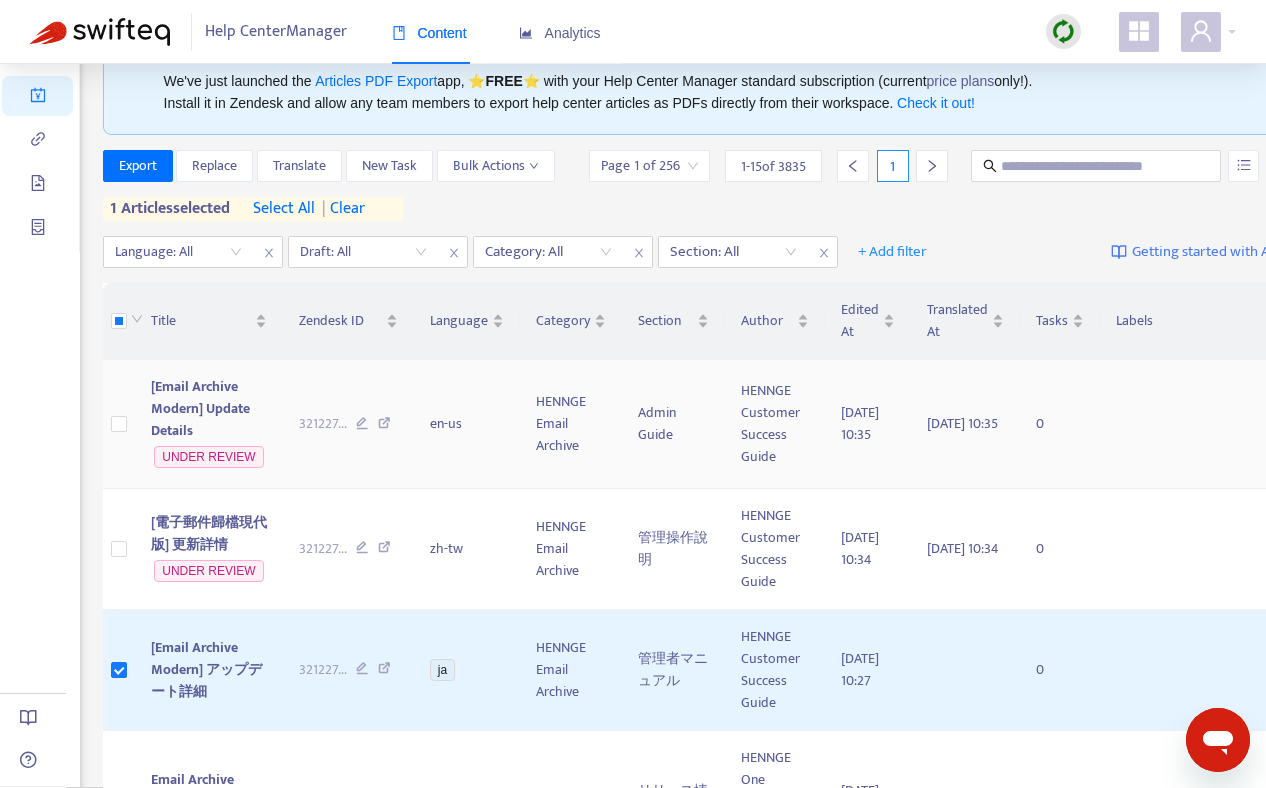 click on "[Email Archive Modern] Update Details" at bounding box center (200, 408) 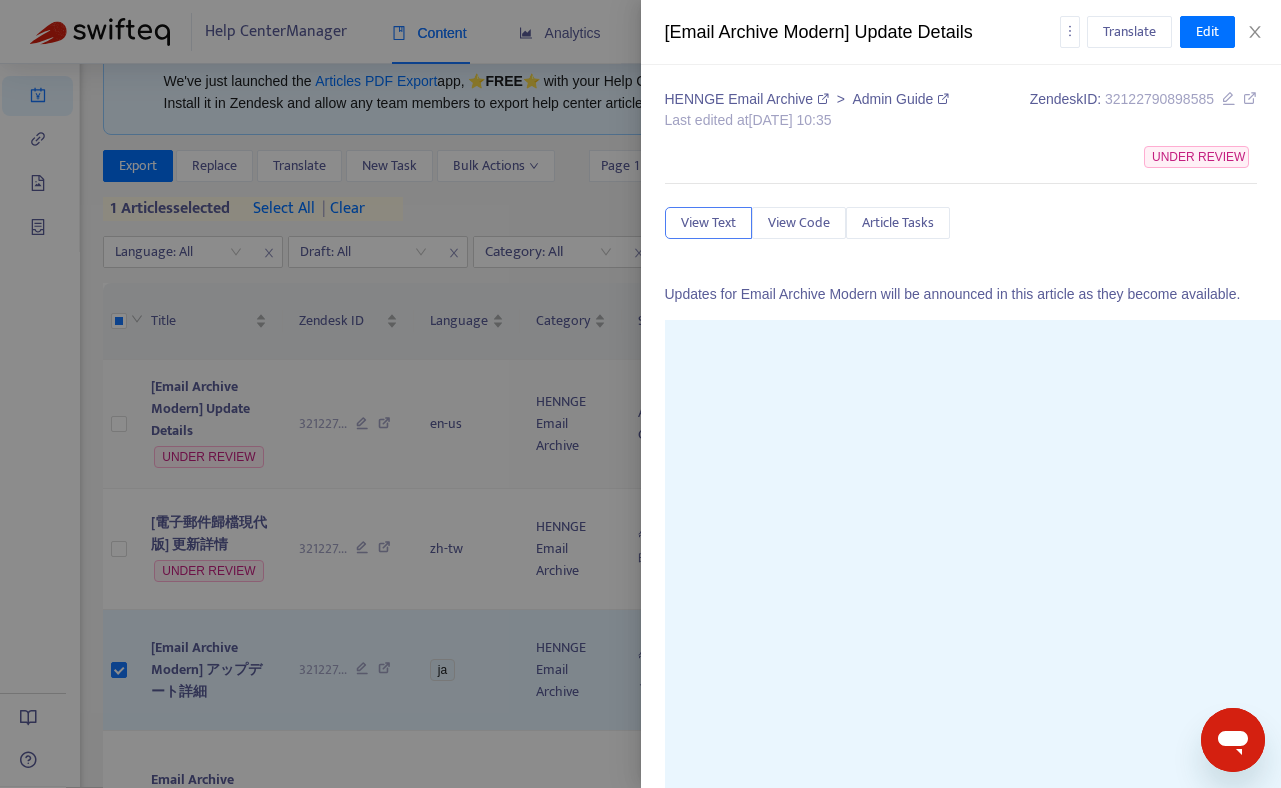 click at bounding box center (640, 394) 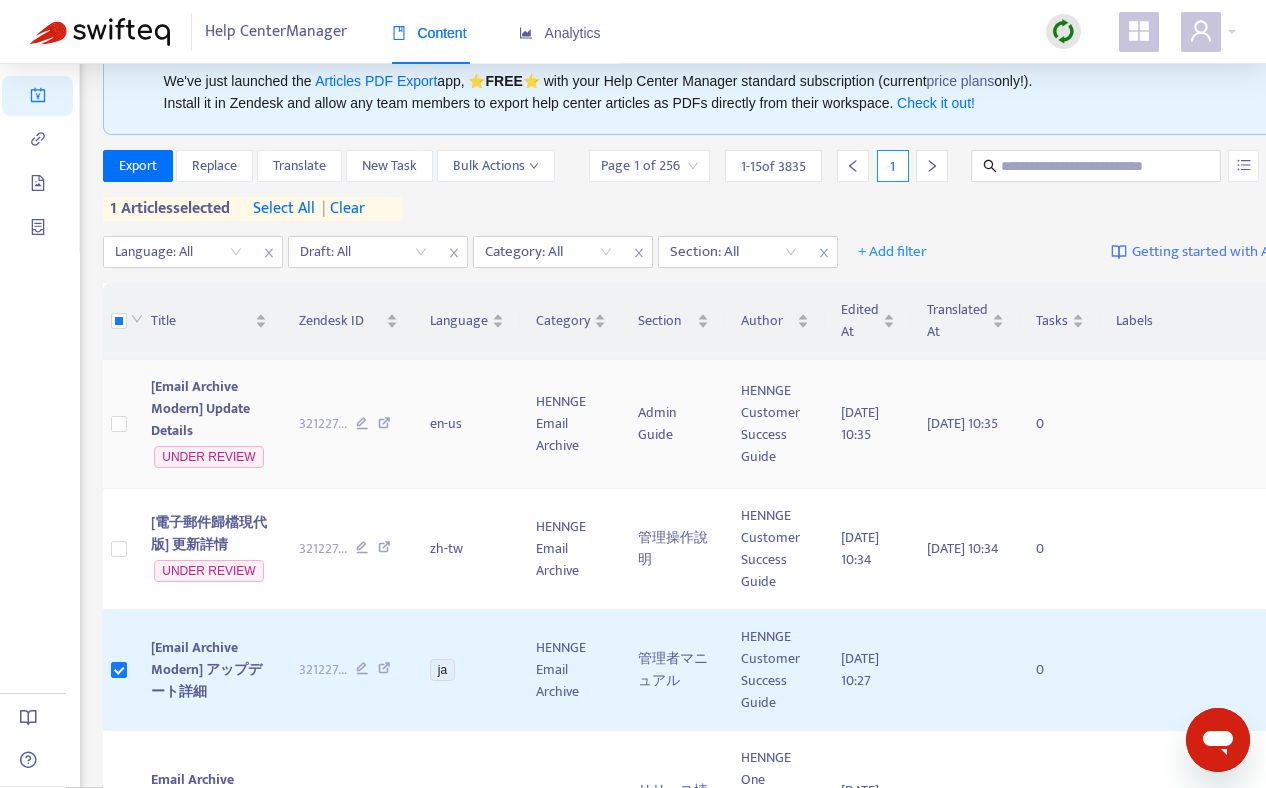 click on "[Email Archive Modern] Update Details" at bounding box center (200, 408) 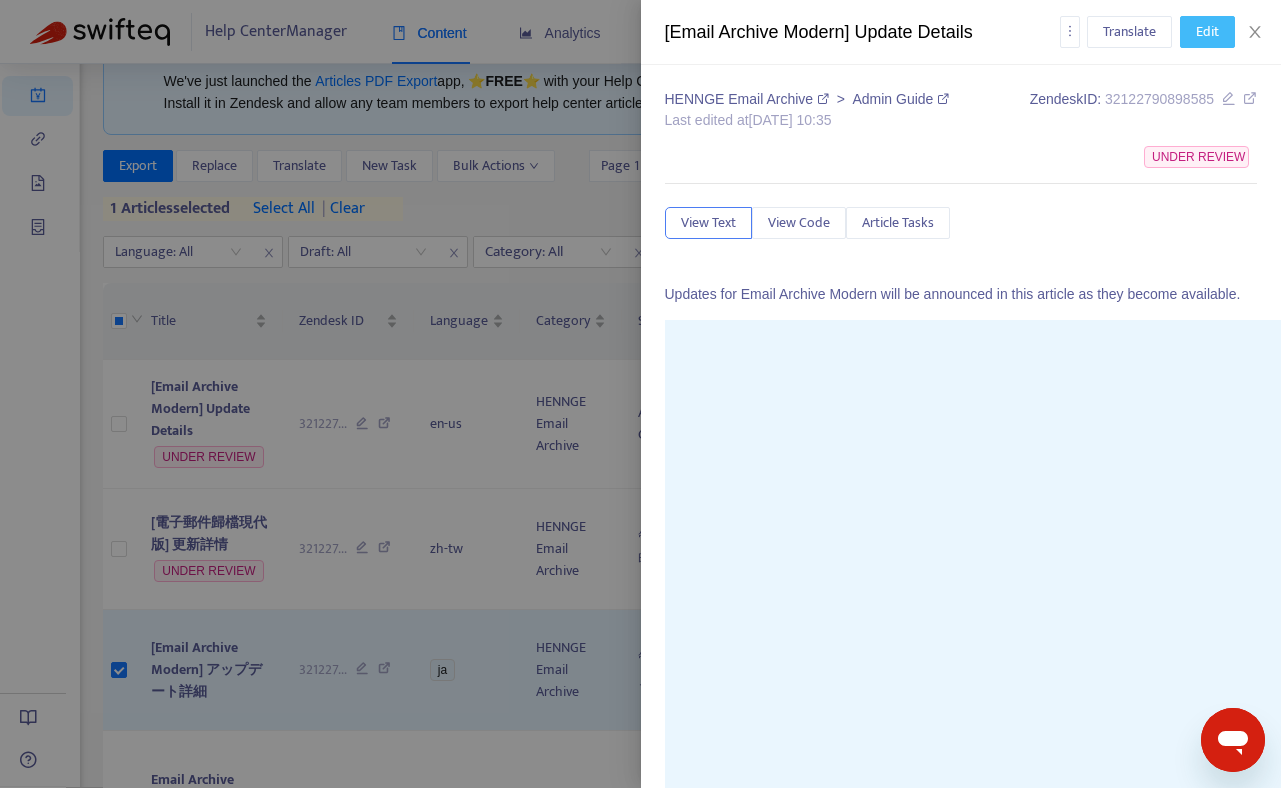 click on "Edit" at bounding box center [1207, 32] 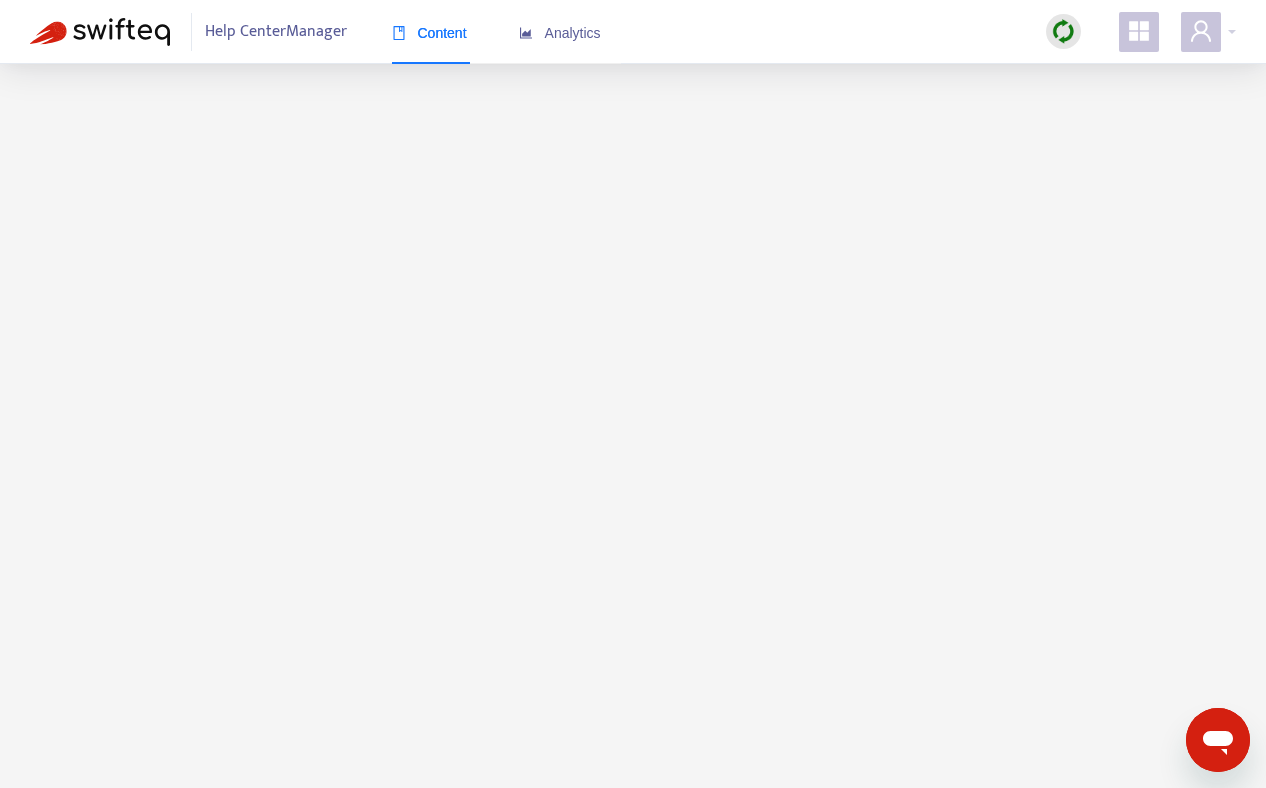 scroll, scrollTop: 0, scrollLeft: 0, axis: both 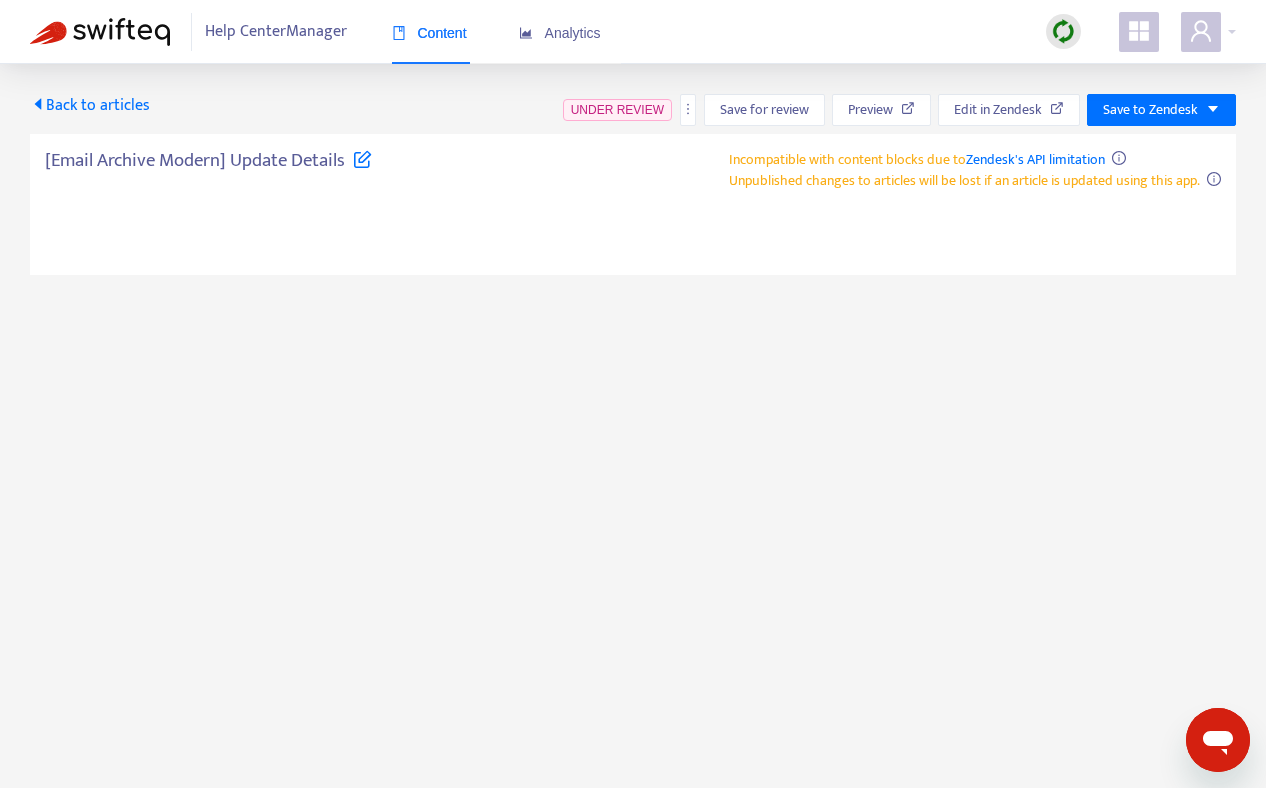 type on "**********" 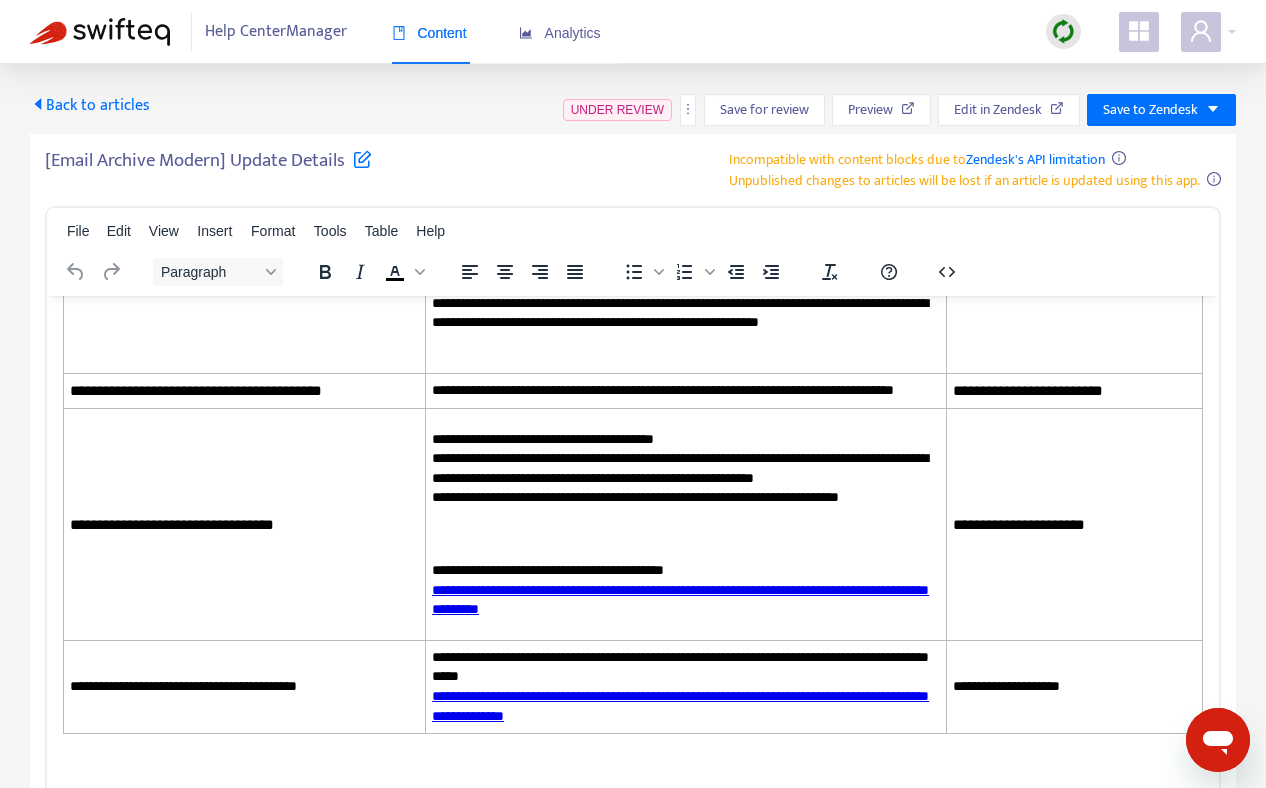 scroll, scrollTop: 232, scrollLeft: 0, axis: vertical 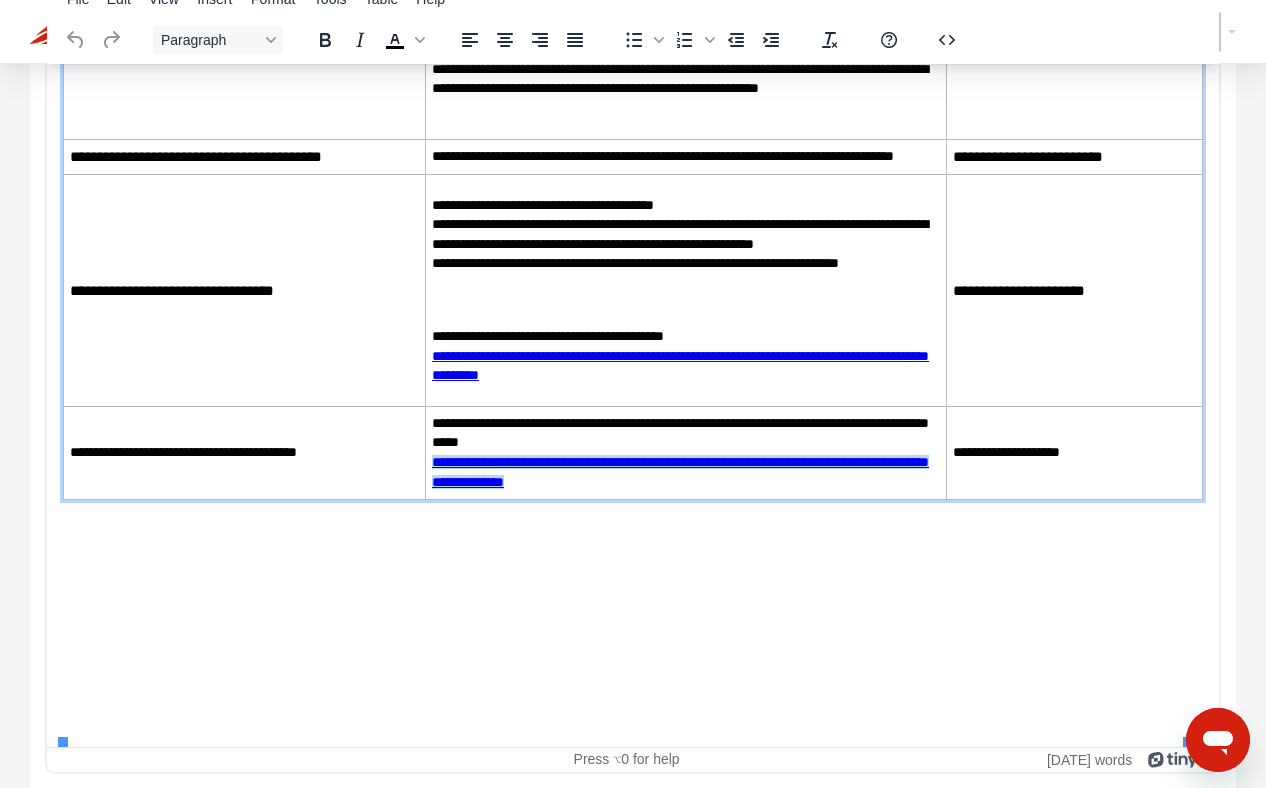 click on "**********" at bounding box center [685, 452] 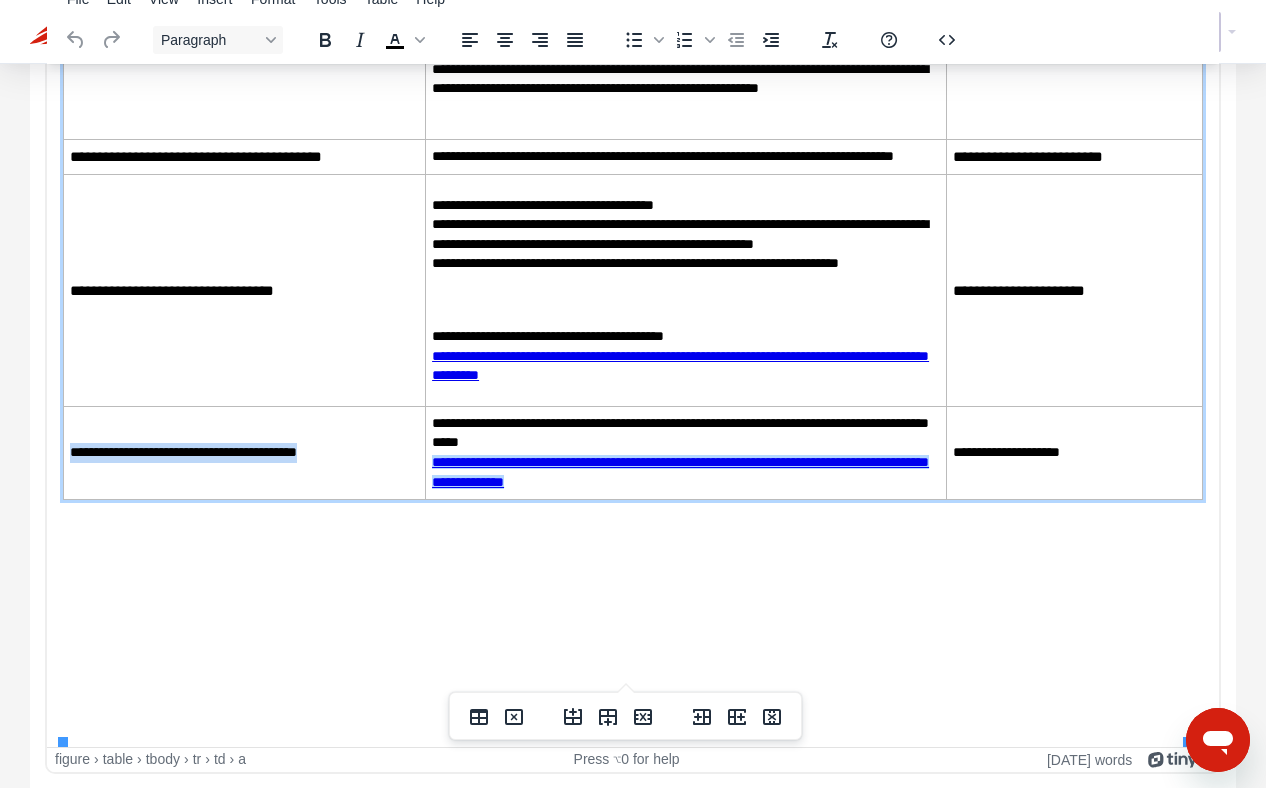 click on "**********" at bounding box center (680, 471) 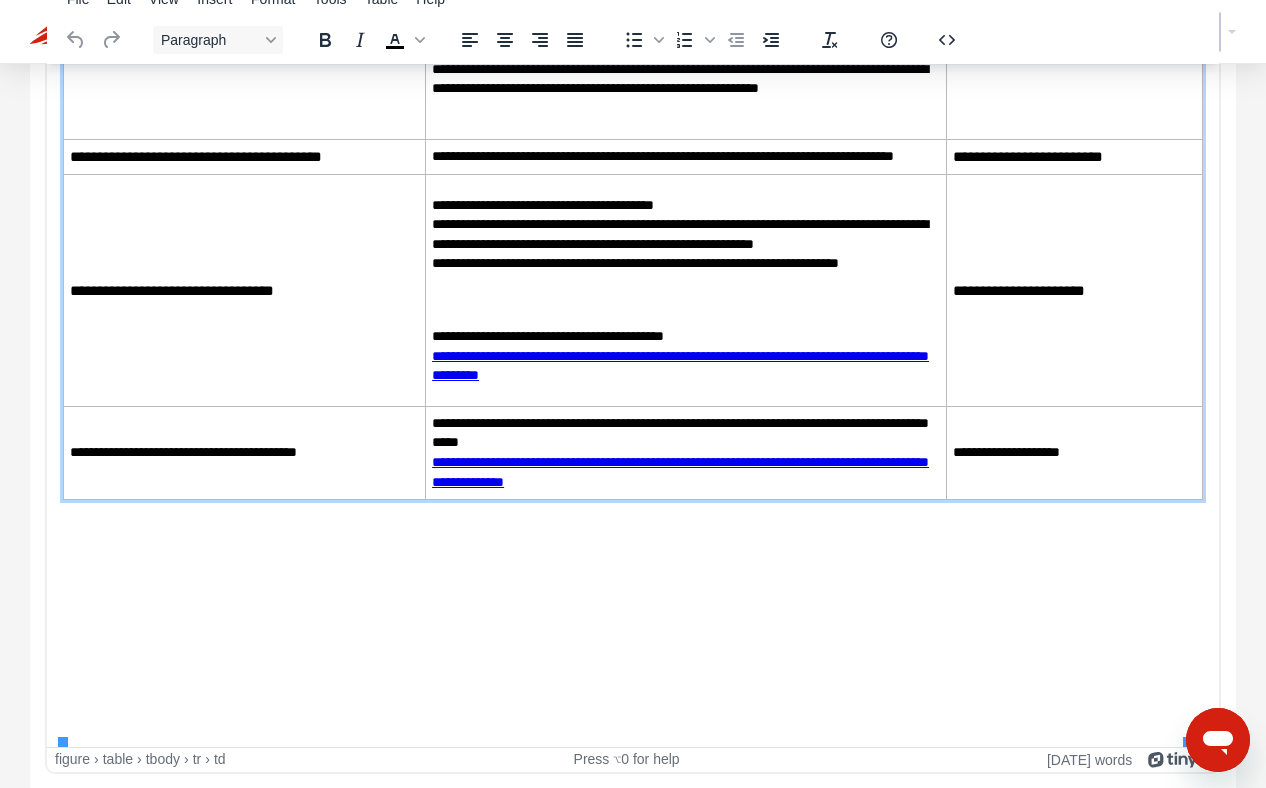 click on "**********" at bounding box center [680, 365] 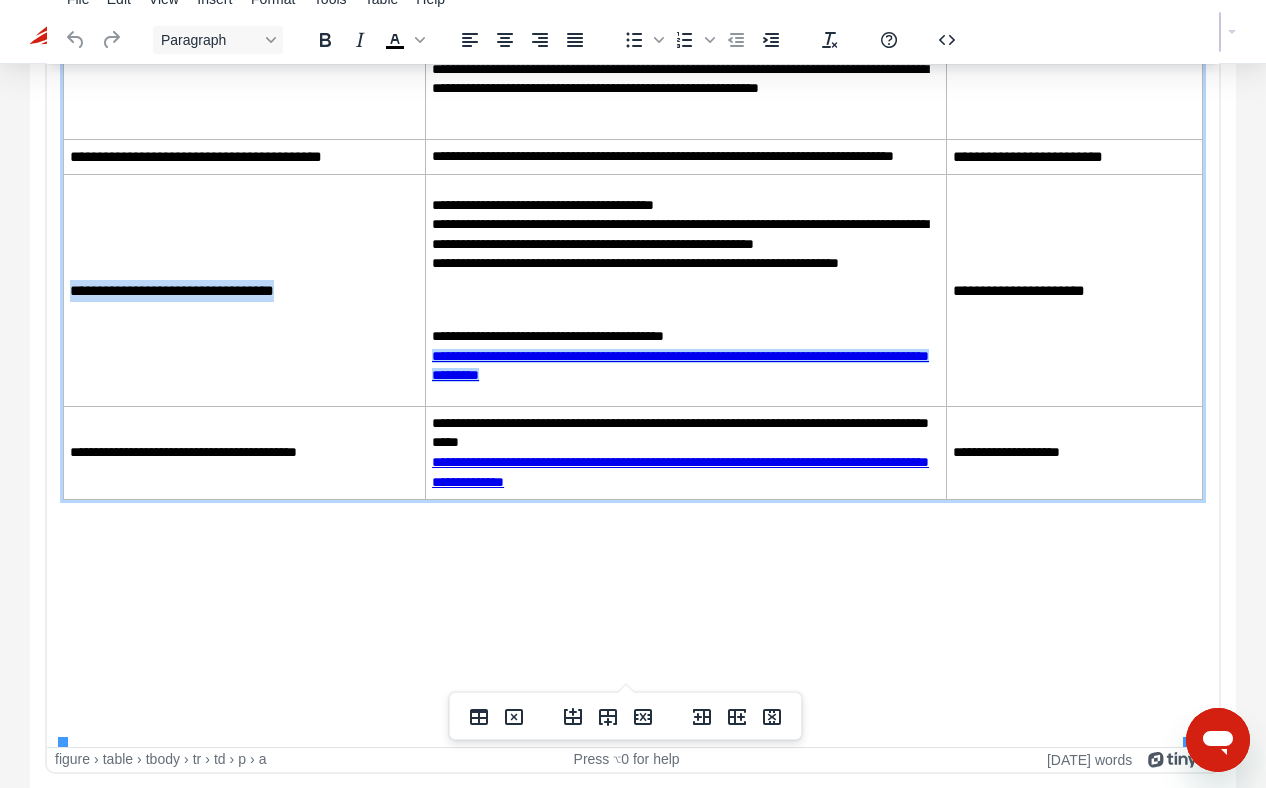 click on "**********" at bounding box center [680, 365] 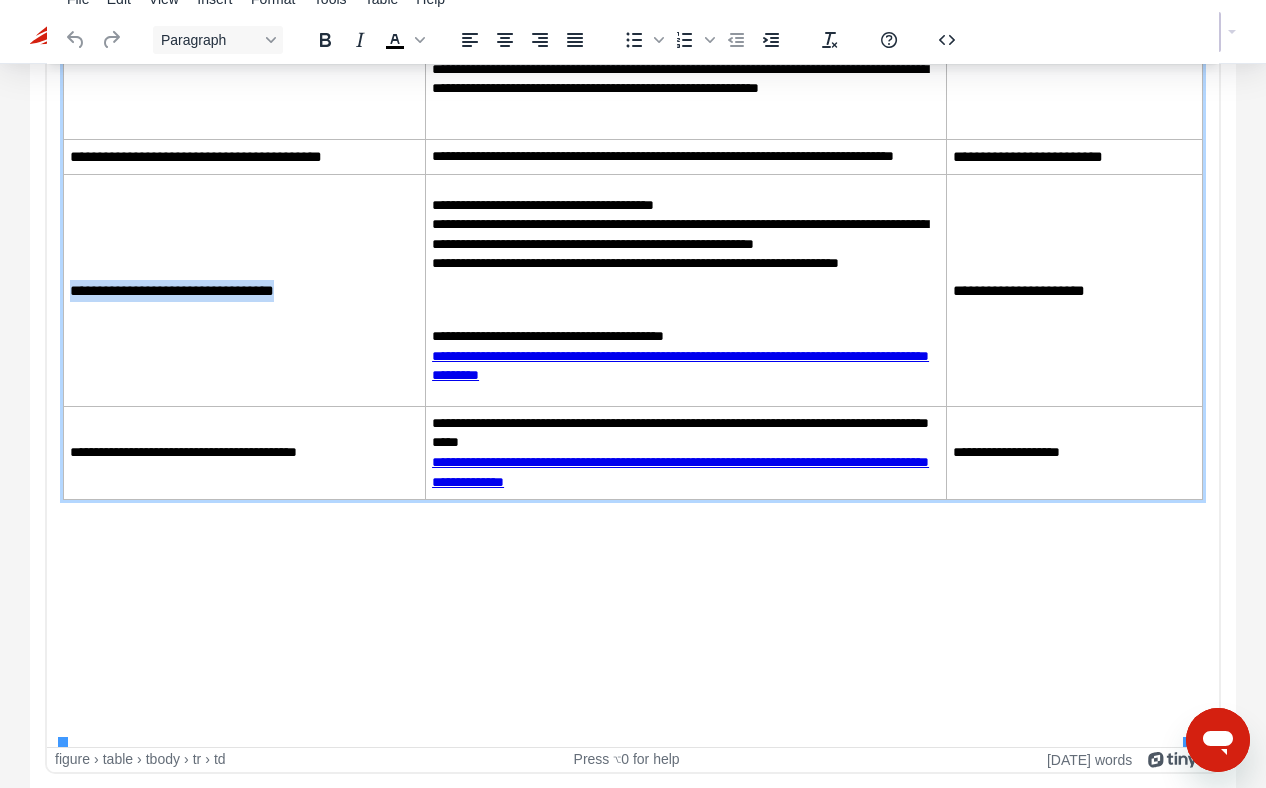 click on "**********" at bounding box center (680, 365) 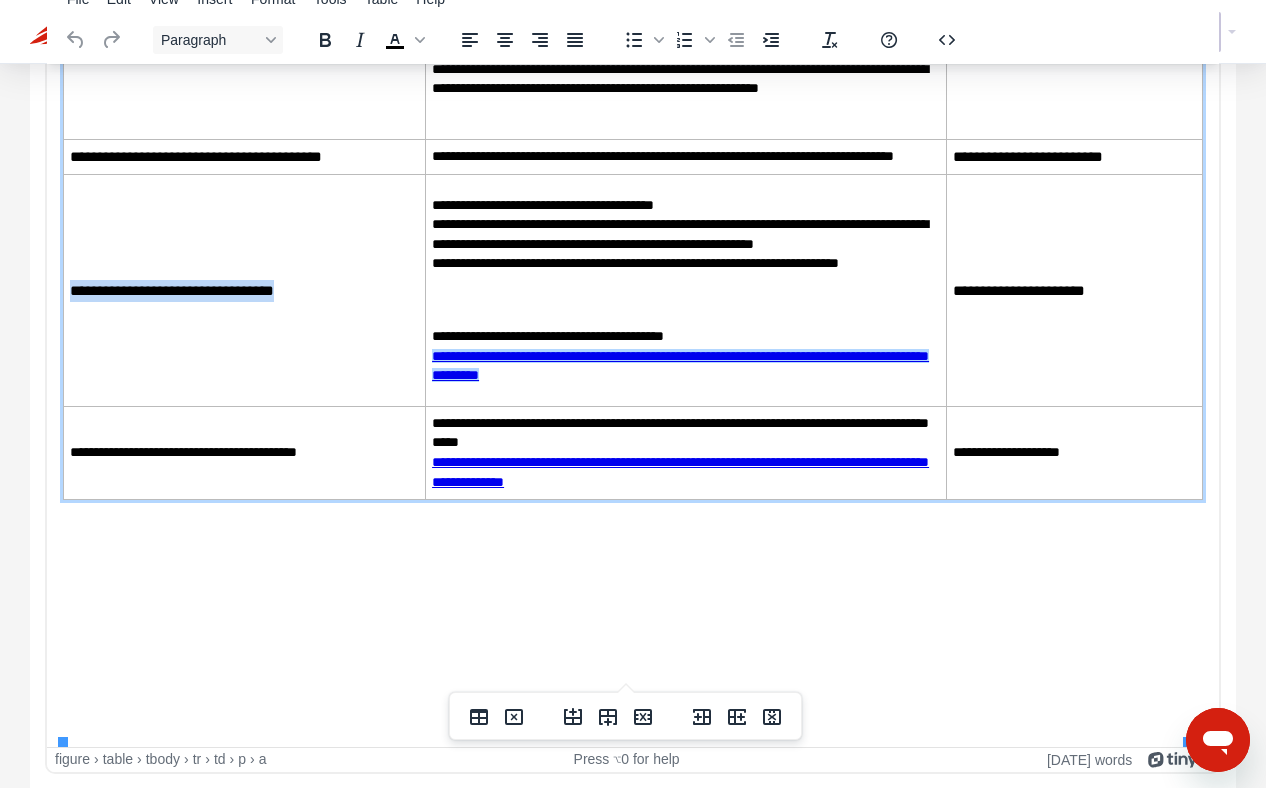 click on "**********" at bounding box center [680, 365] 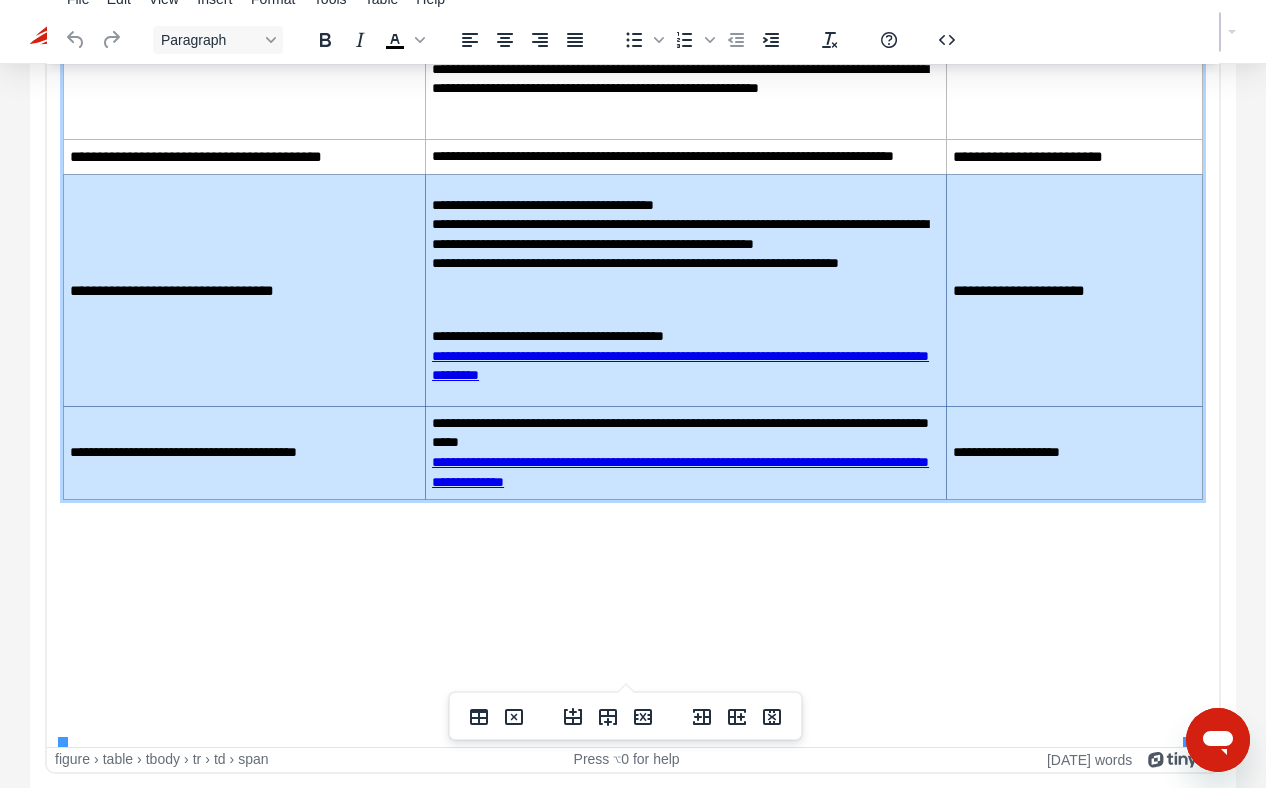drag, startPoint x: 1111, startPoint y: 645, endPoint x: 71, endPoint y: 469, distance: 1054.7872 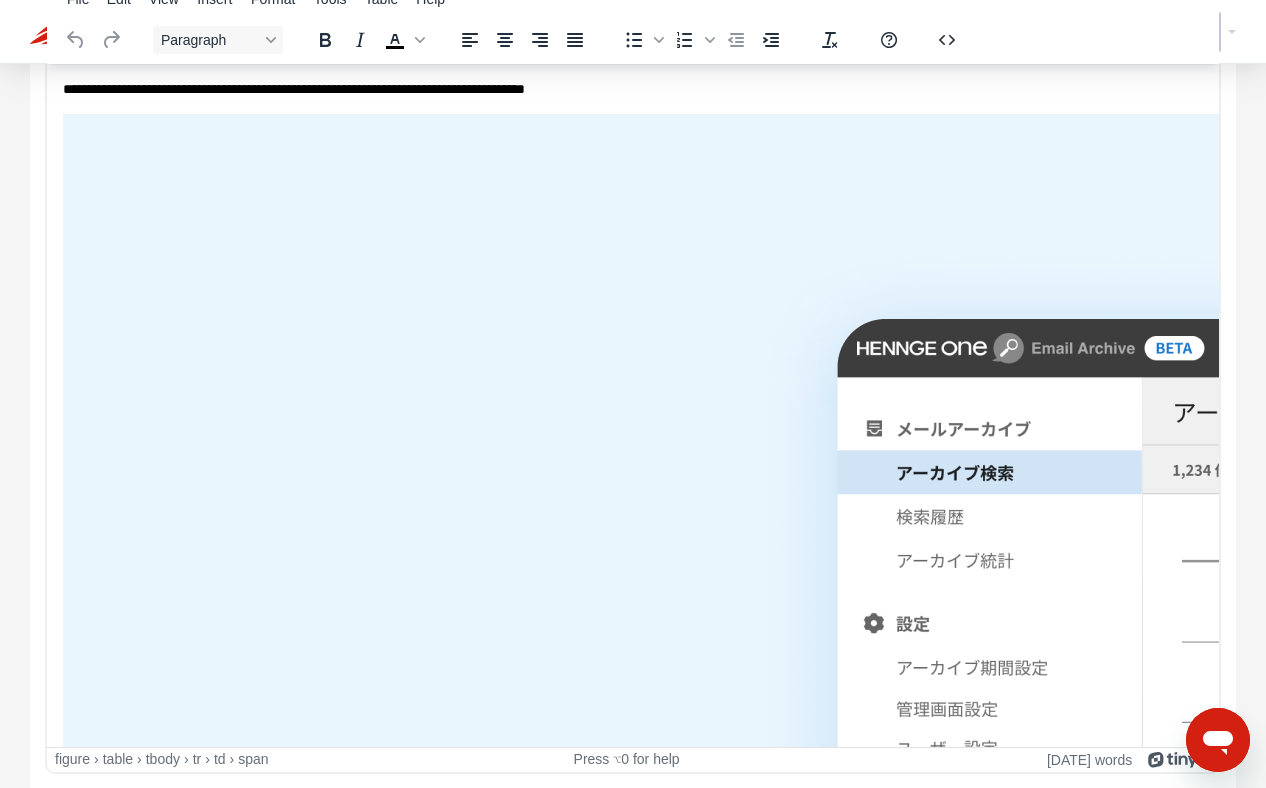 scroll, scrollTop: 0, scrollLeft: 0, axis: both 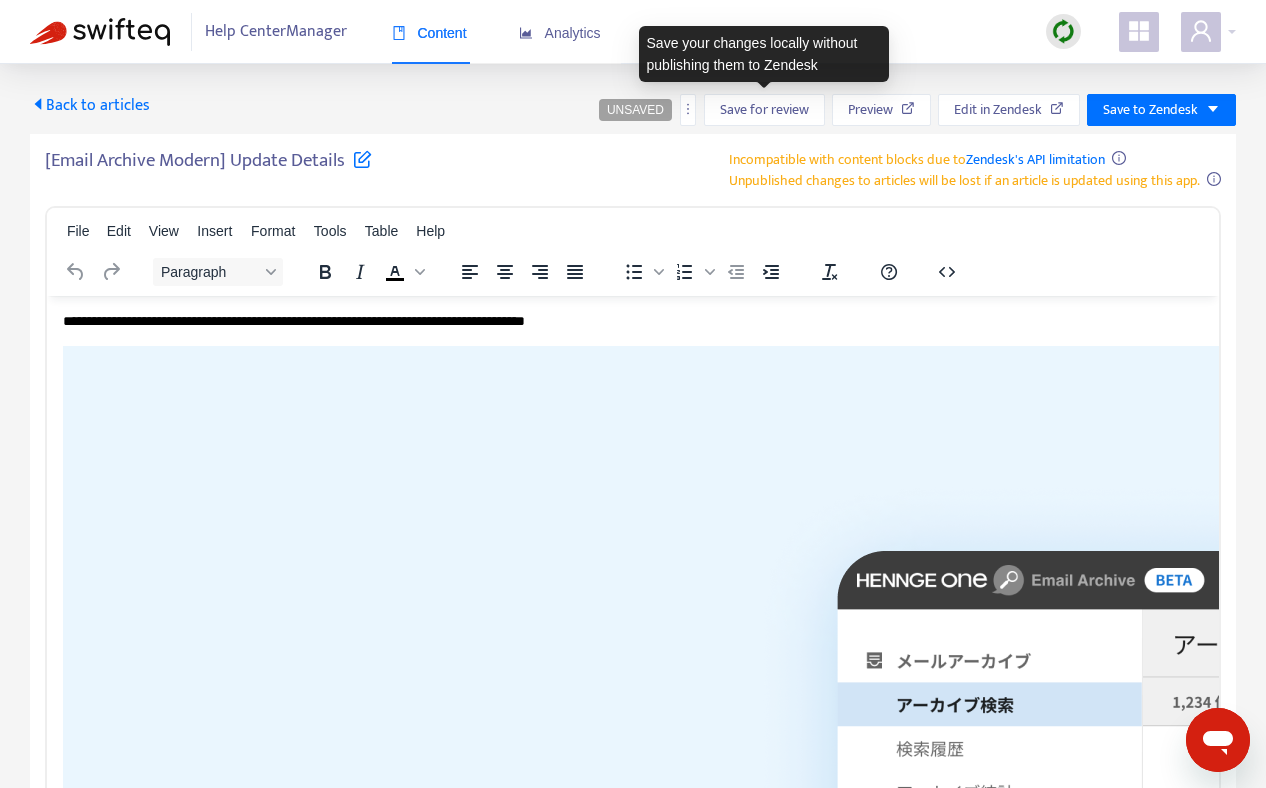 click on "UNSAVED Save for review Preview  Edit in Zendesk  Save to Zendesk" at bounding box center (917, 110) 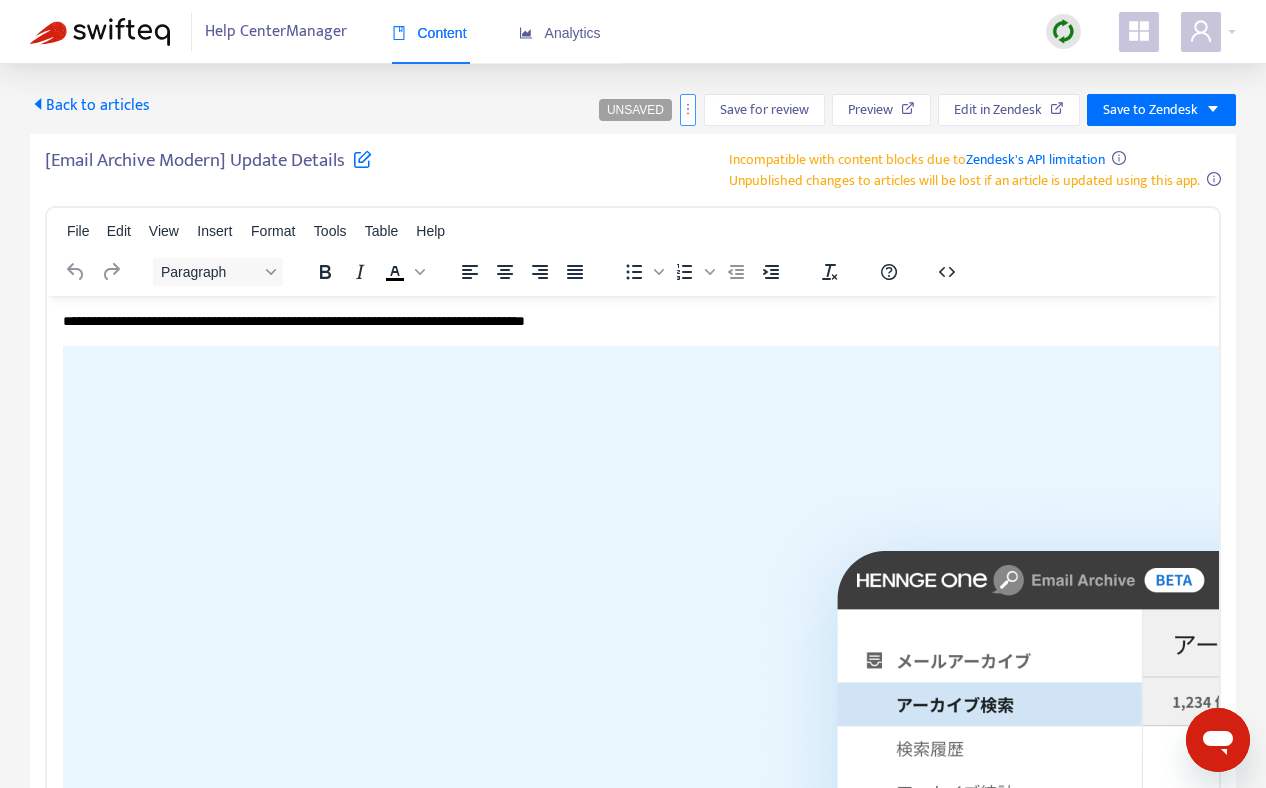 click 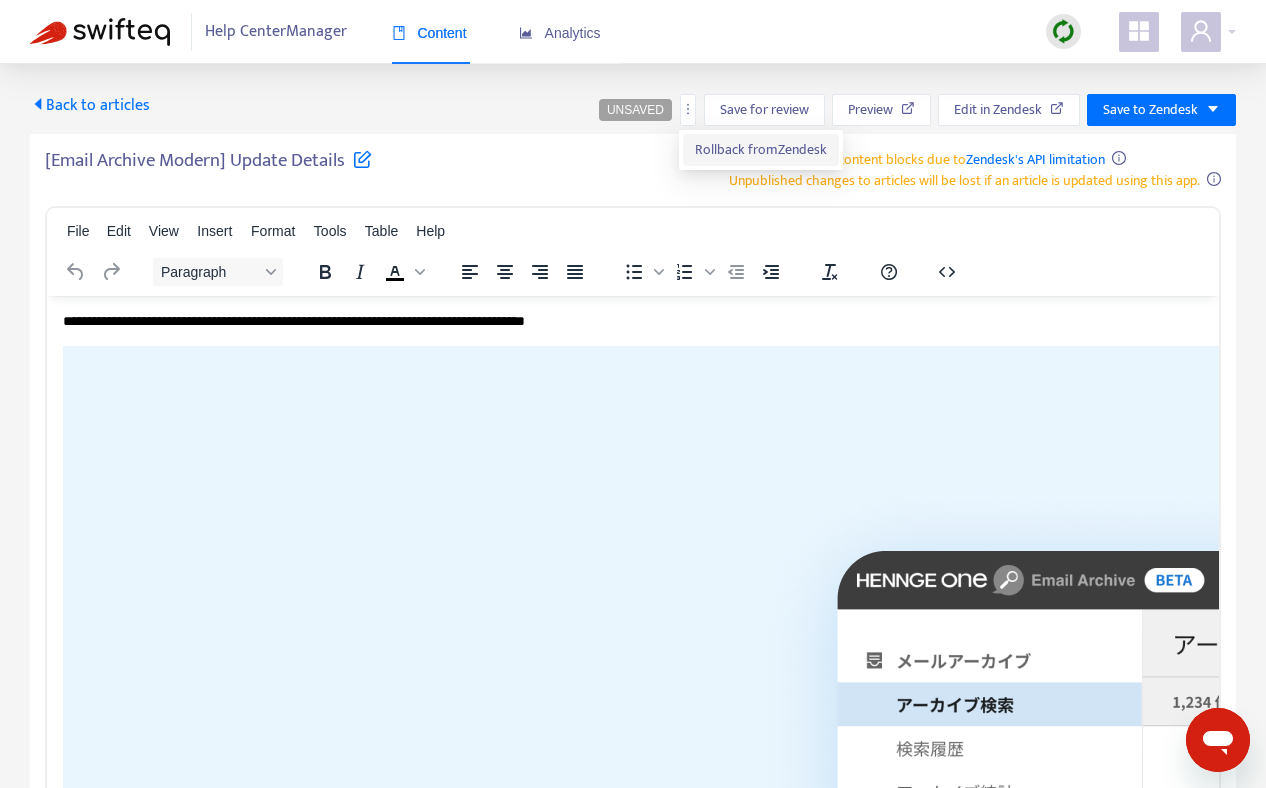 click on "Rollback from  Zendesk" at bounding box center [761, 149] 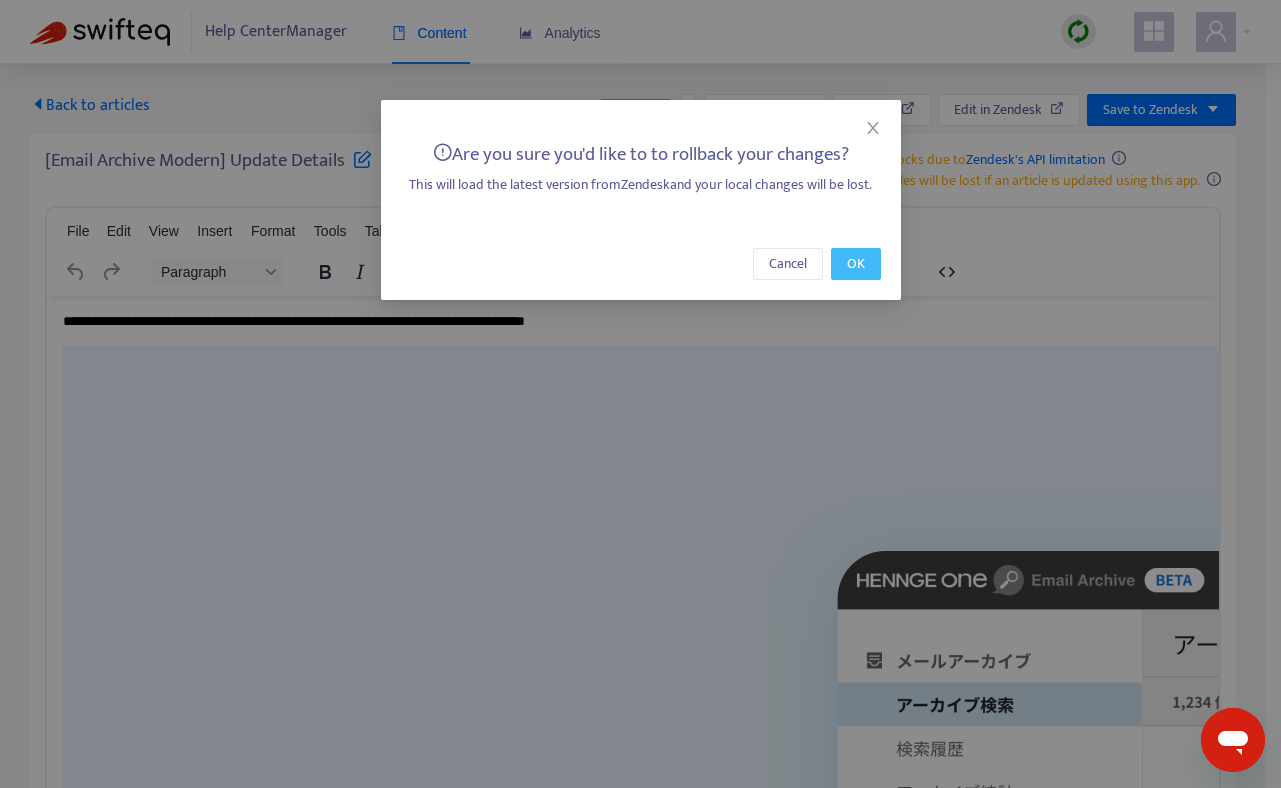 click on "OK" at bounding box center [856, 264] 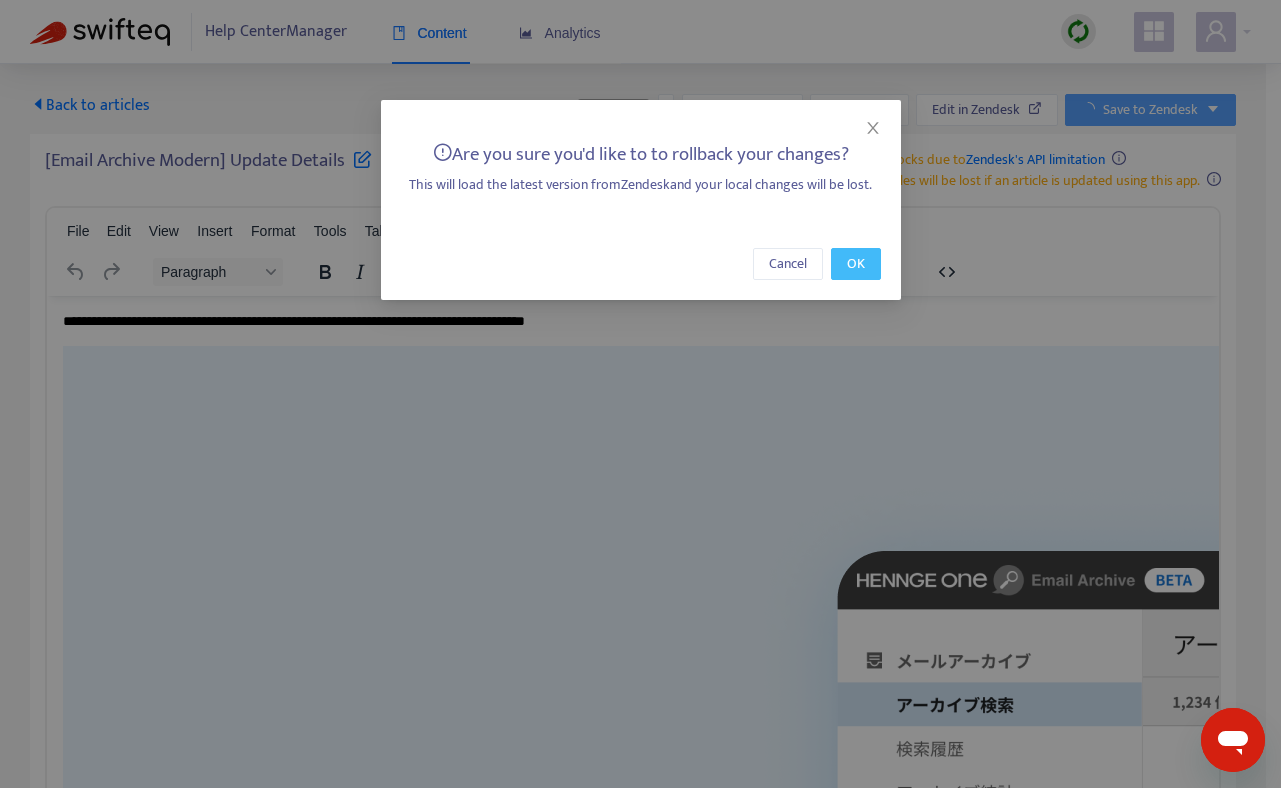 click on "OK" at bounding box center [856, 264] 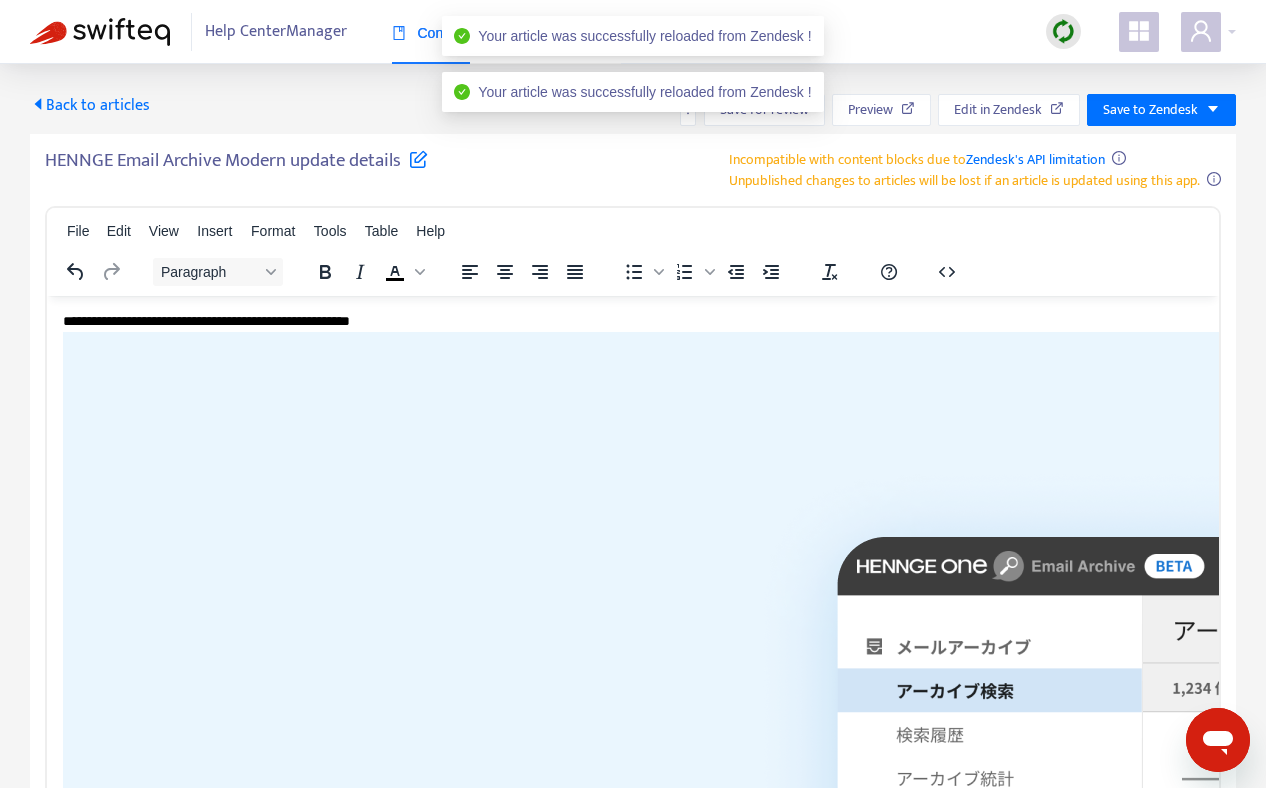 click on "Back to articles" at bounding box center [90, 105] 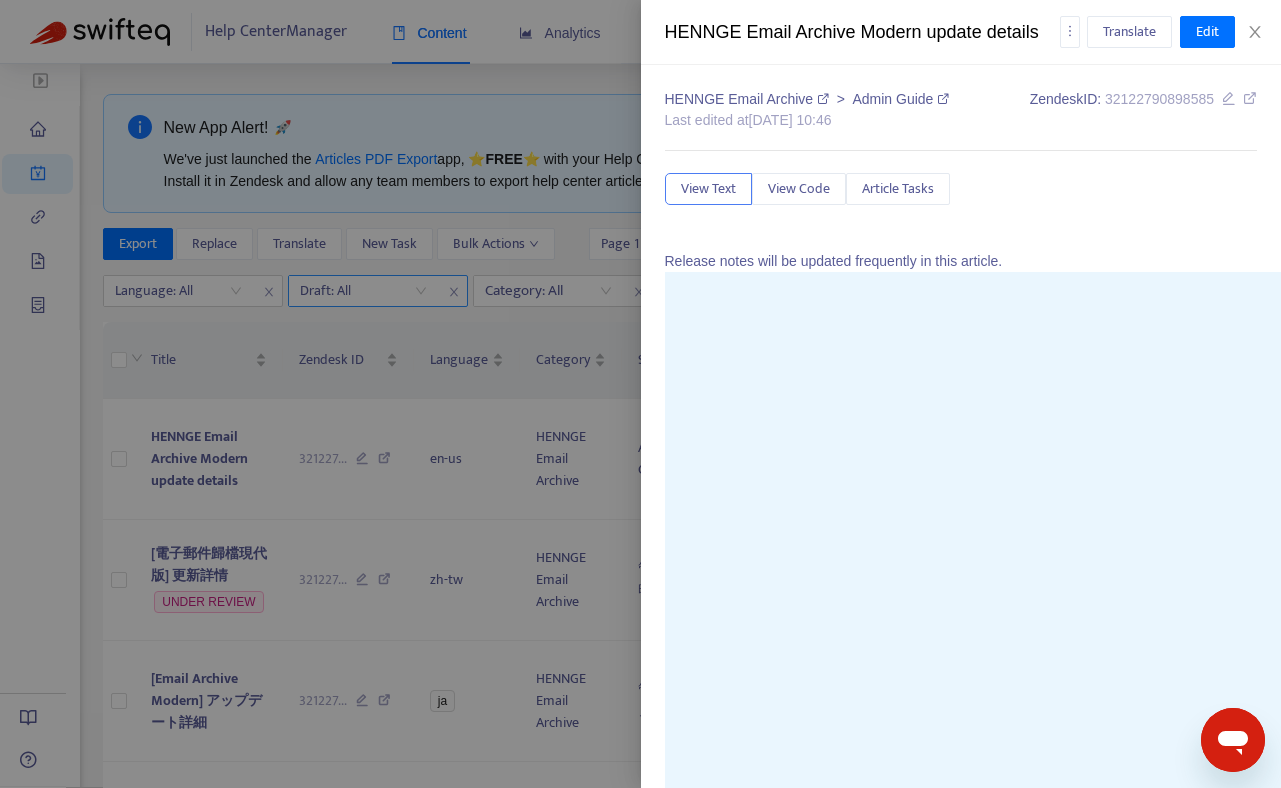 click at bounding box center [640, 394] 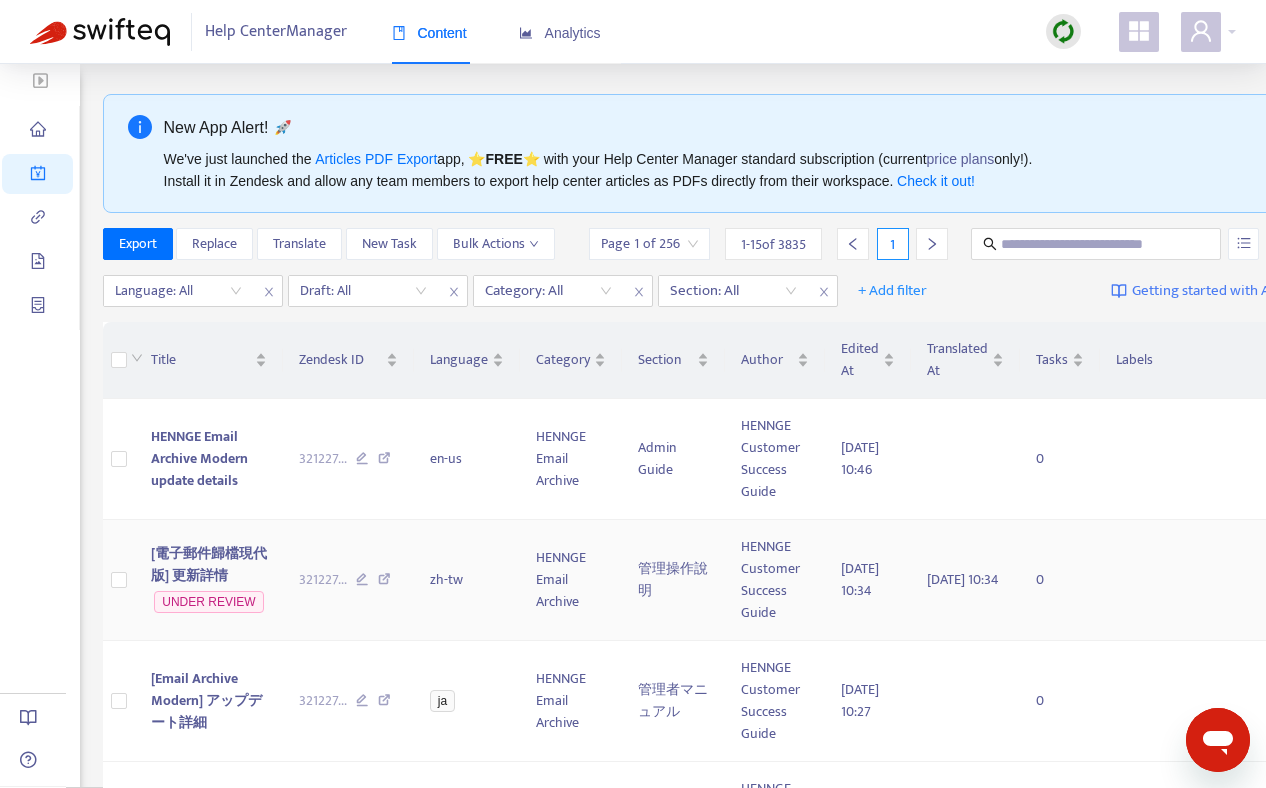 click on "[電子郵件歸檔現代版] 更新詳情" at bounding box center (209, 564) 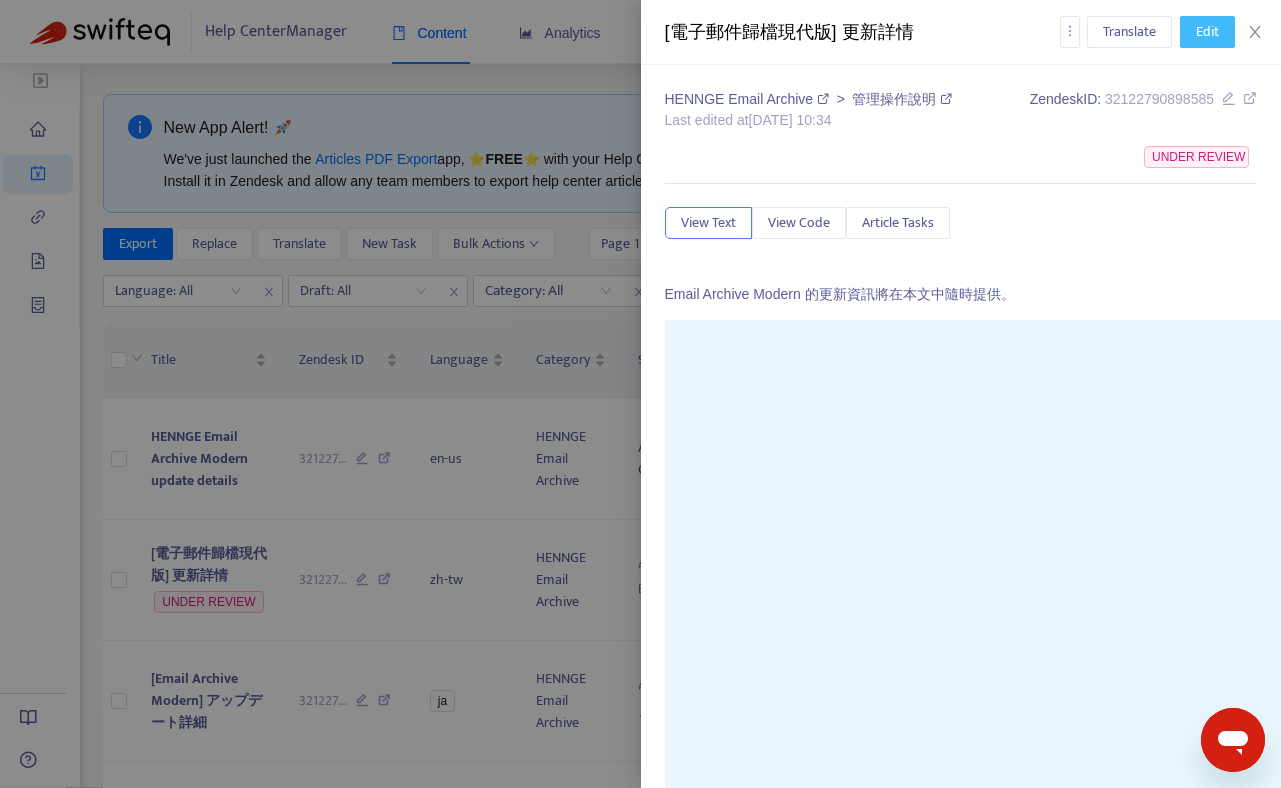 click on "Edit" at bounding box center (1207, 32) 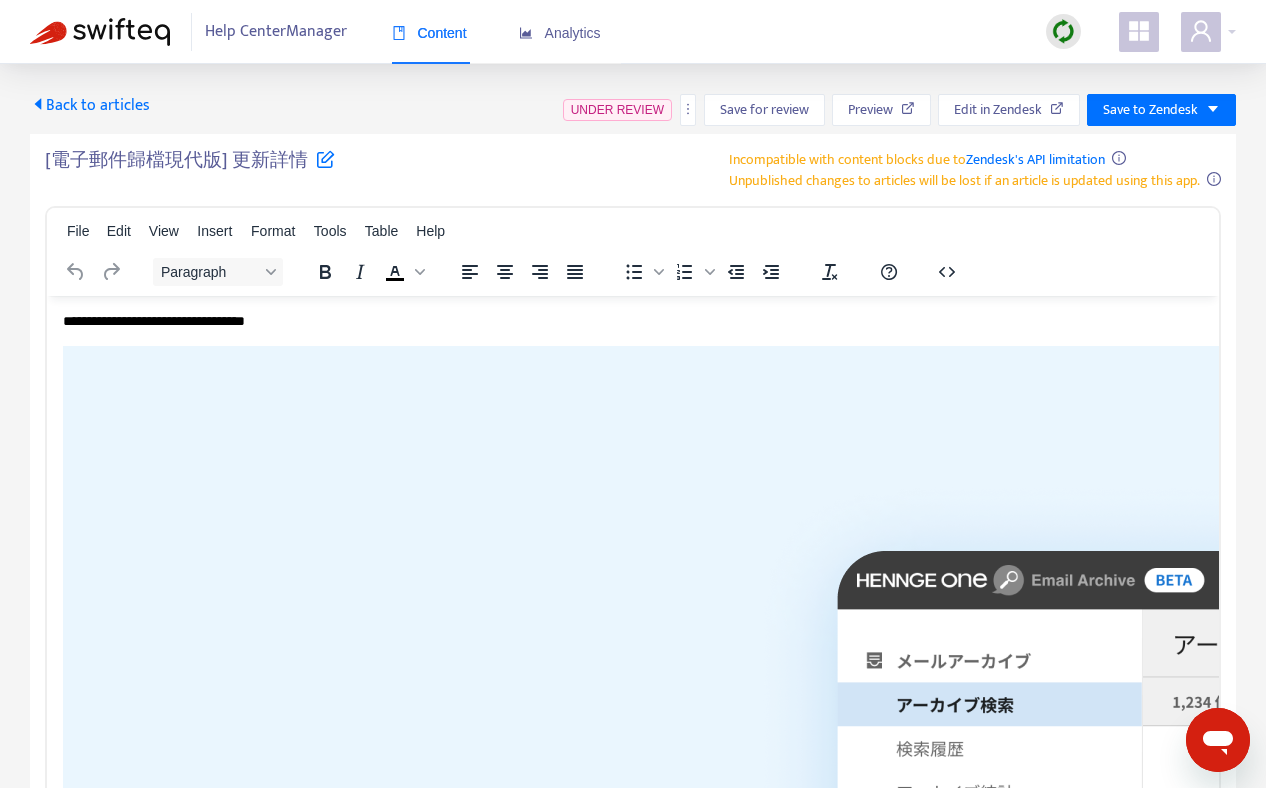 scroll, scrollTop: 0, scrollLeft: 0, axis: both 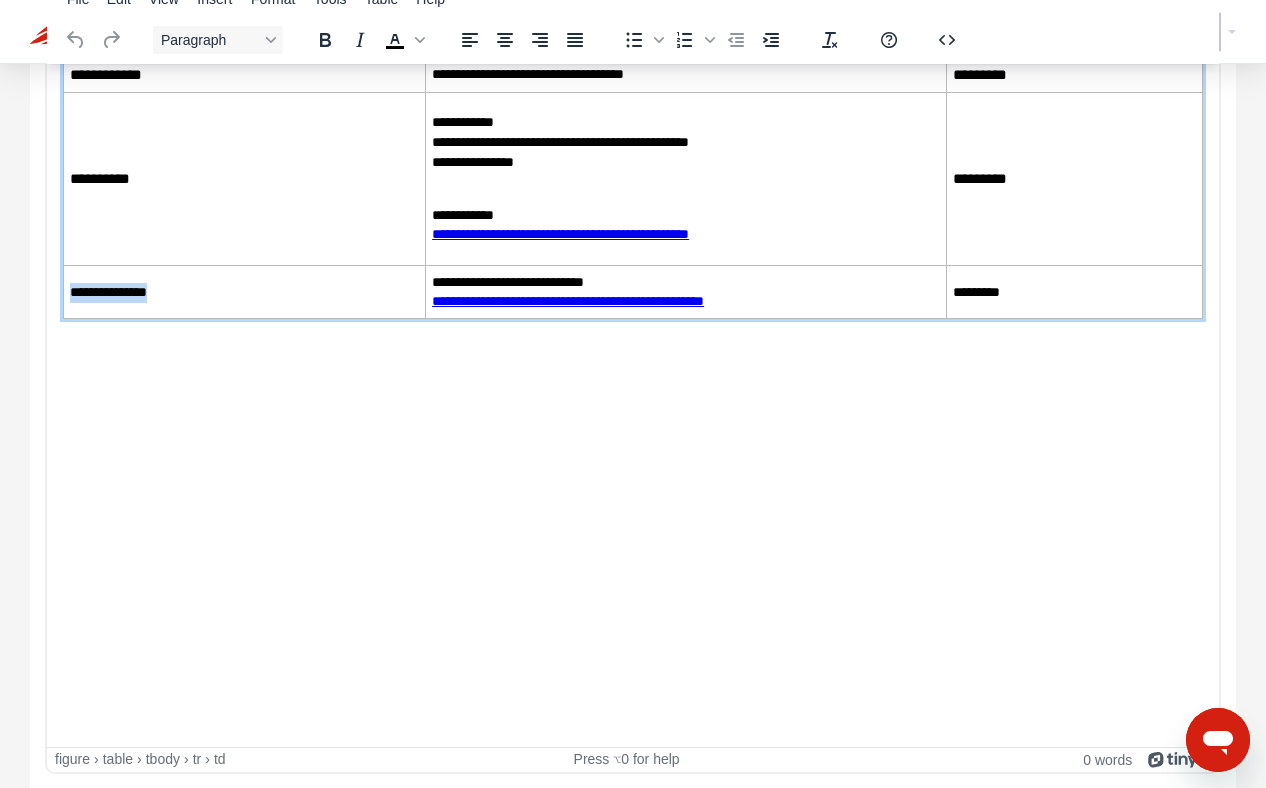 click on "**********" at bounding box center (568, 300) 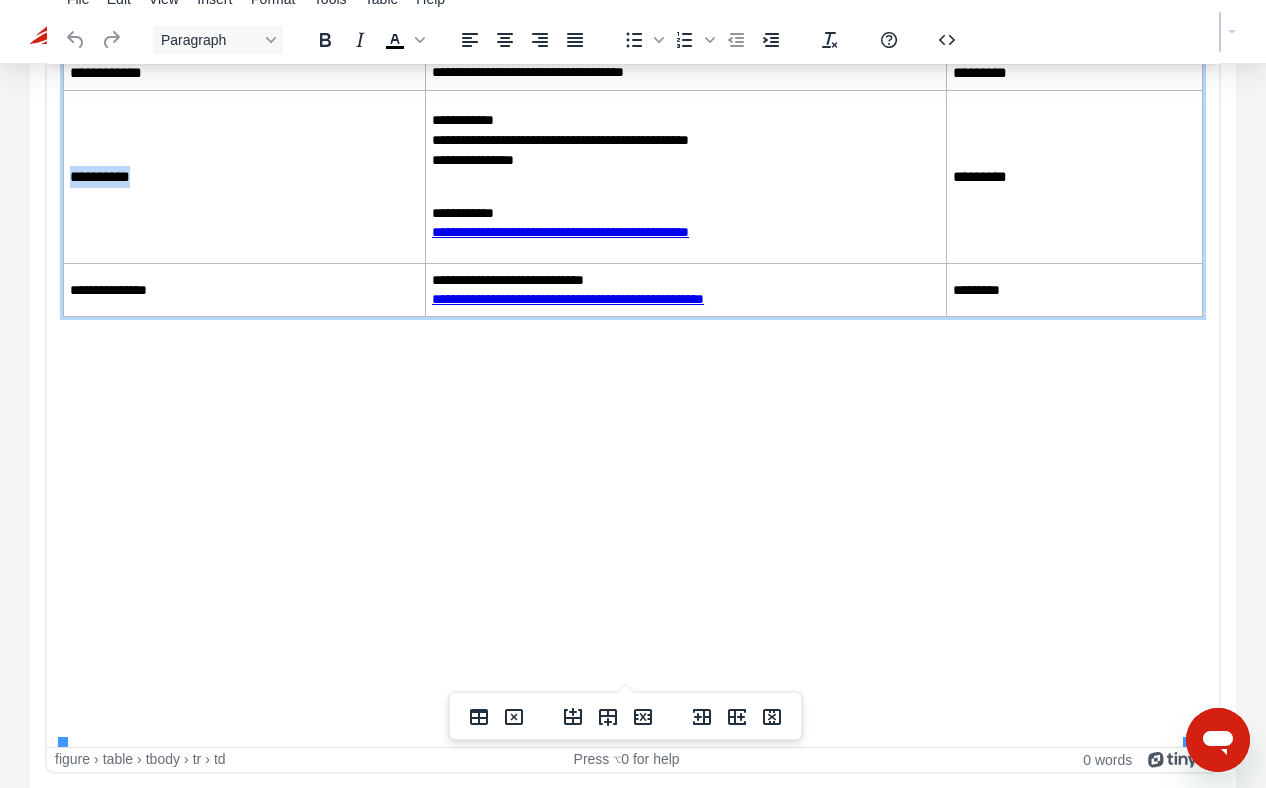 click on "**********" at bounding box center [560, 231] 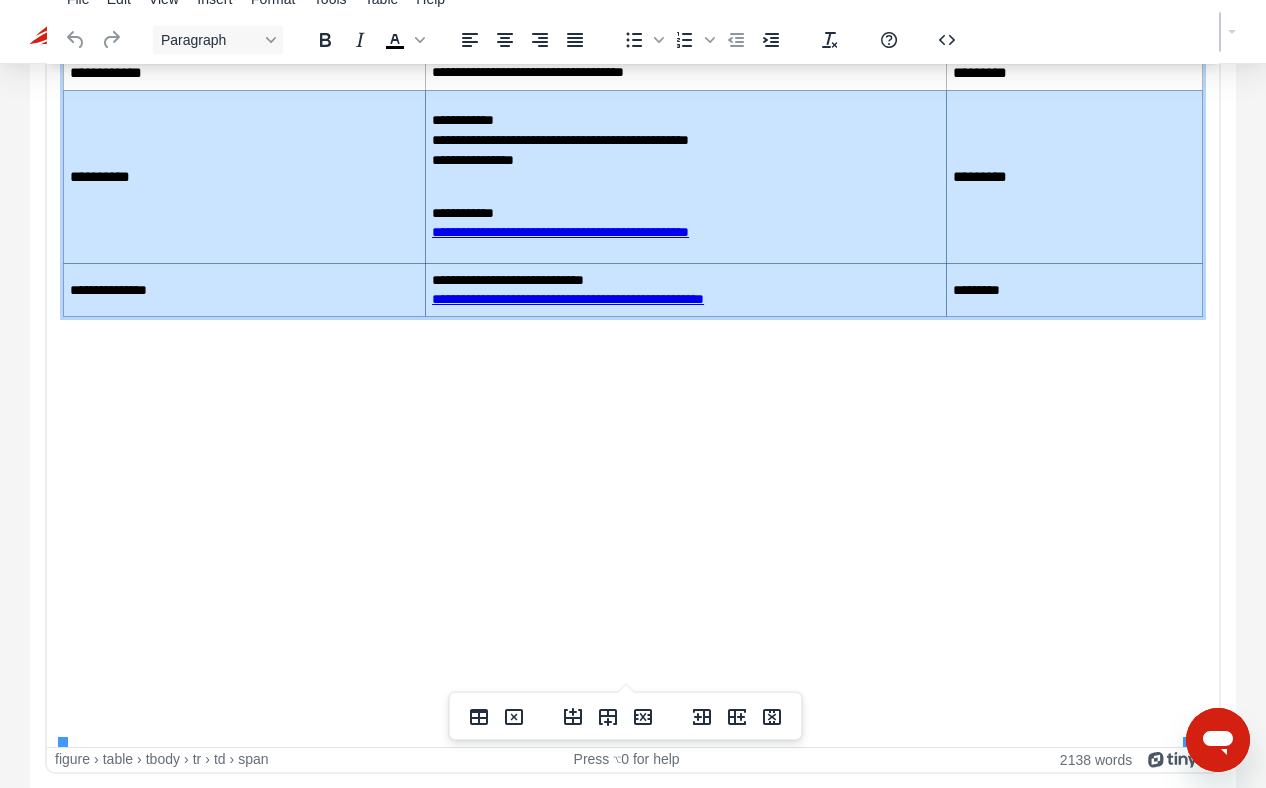 drag, startPoint x: 1070, startPoint y: 641, endPoint x: 168, endPoint y: 503, distance: 912.4955 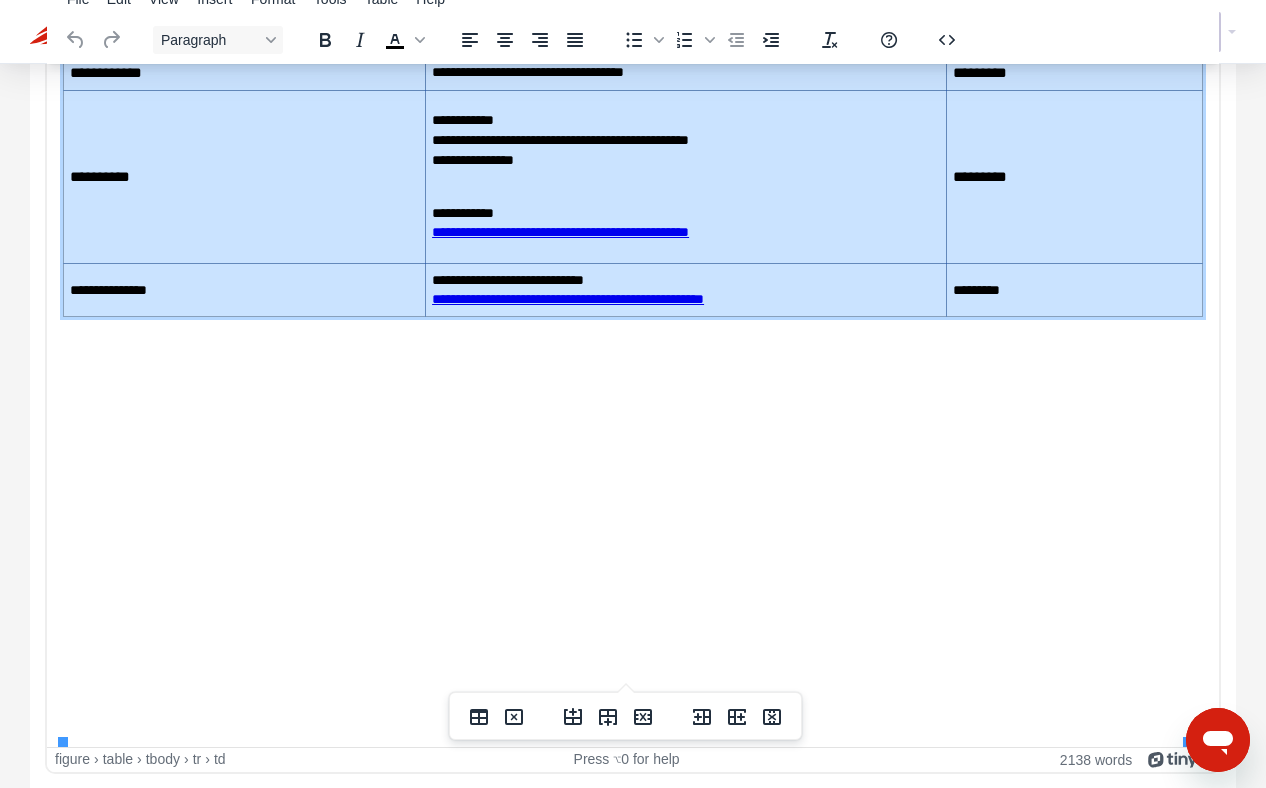 drag, startPoint x: 74, startPoint y: 414, endPoint x: 963, endPoint y: 657, distance: 921.61273 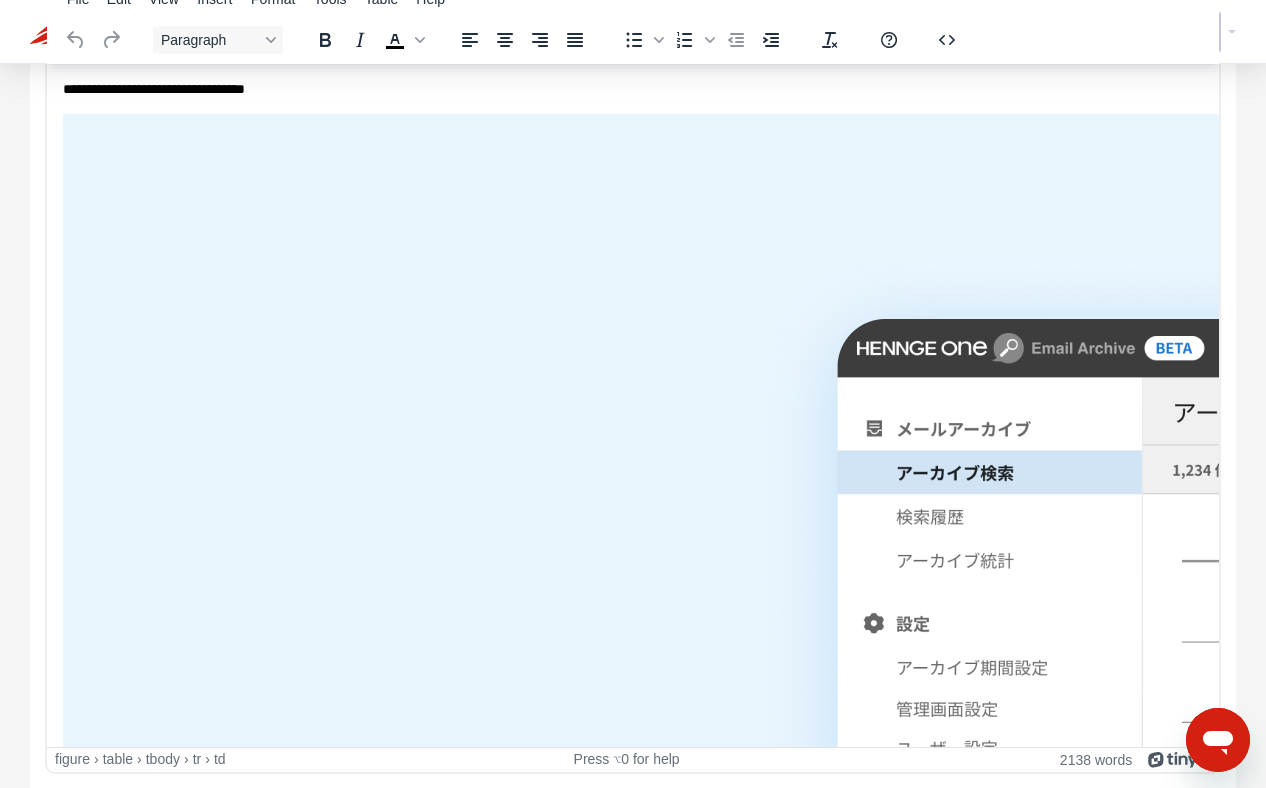 scroll, scrollTop: 0, scrollLeft: 0, axis: both 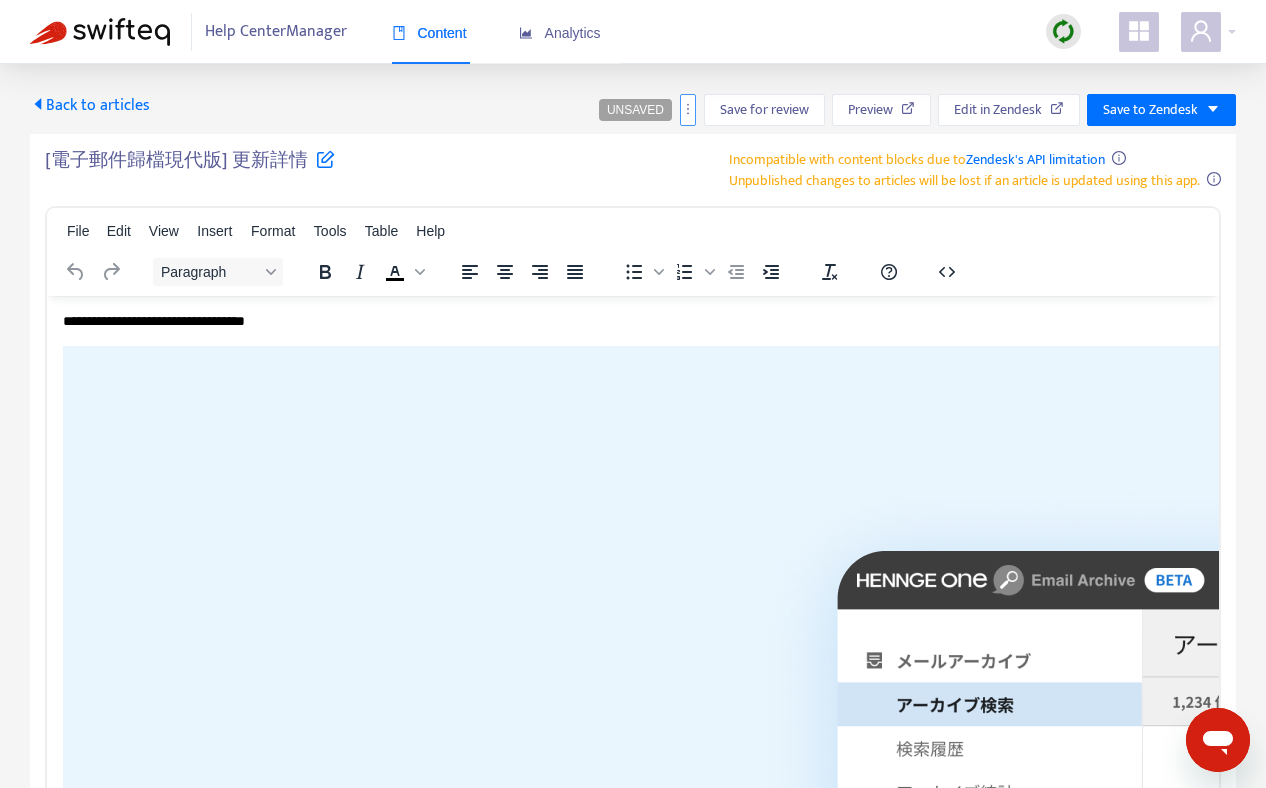 click 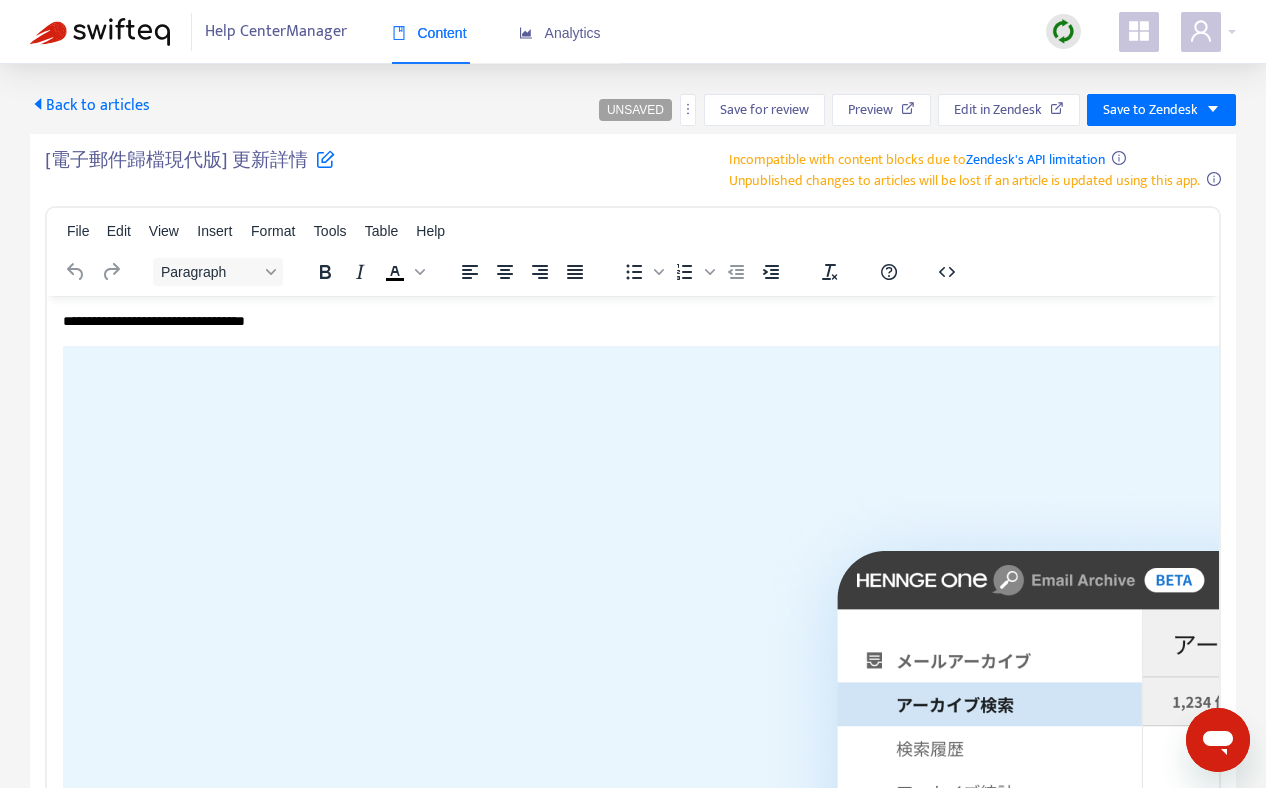 click on "Incompatible with content blocks due to  Zendesk's API limitation" at bounding box center (917, 159) 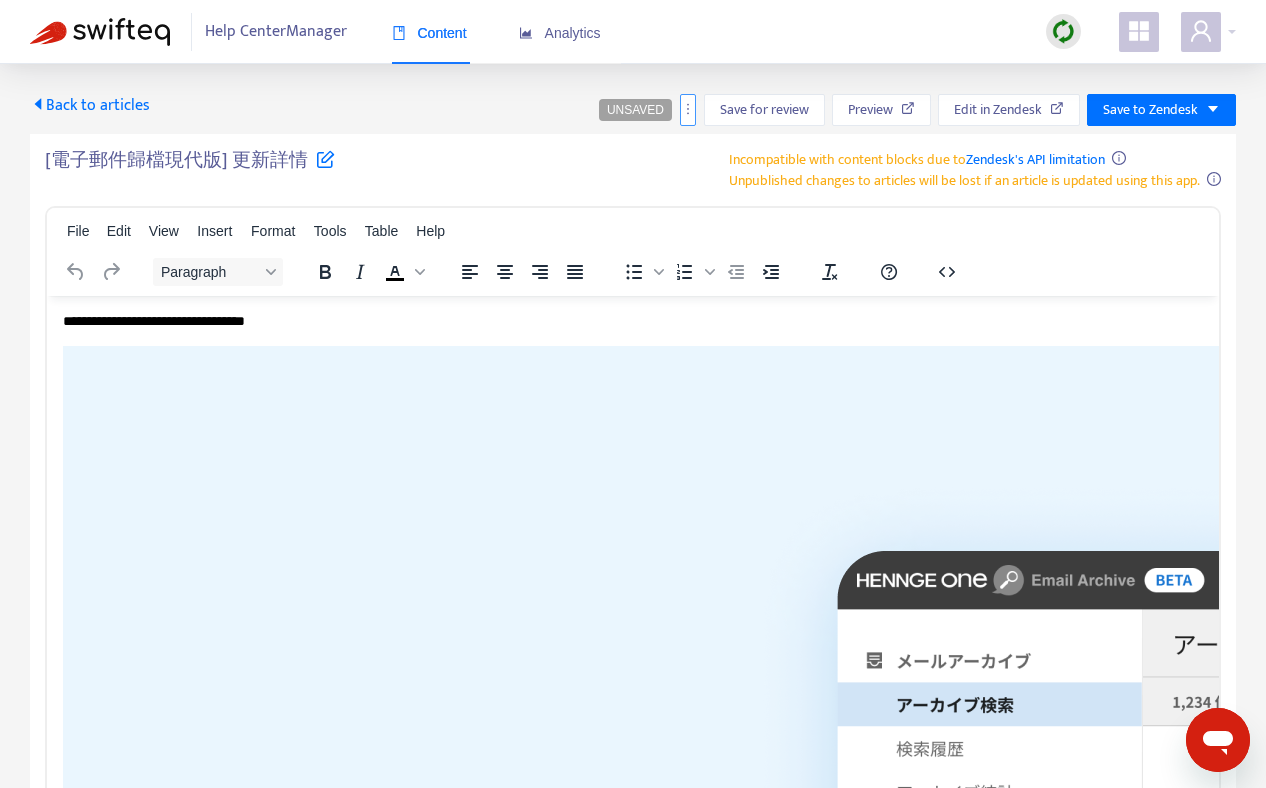 click 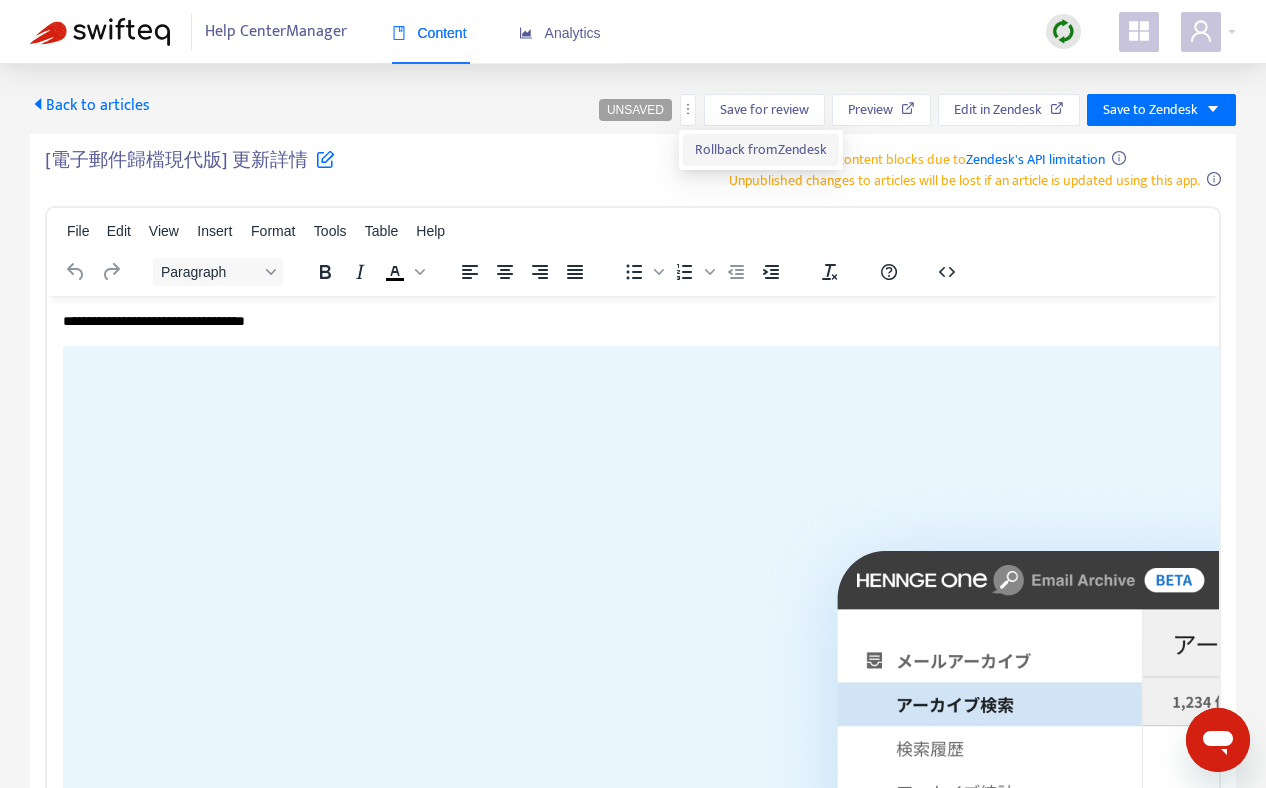 click on "Rollback from  Zendesk" at bounding box center [761, 149] 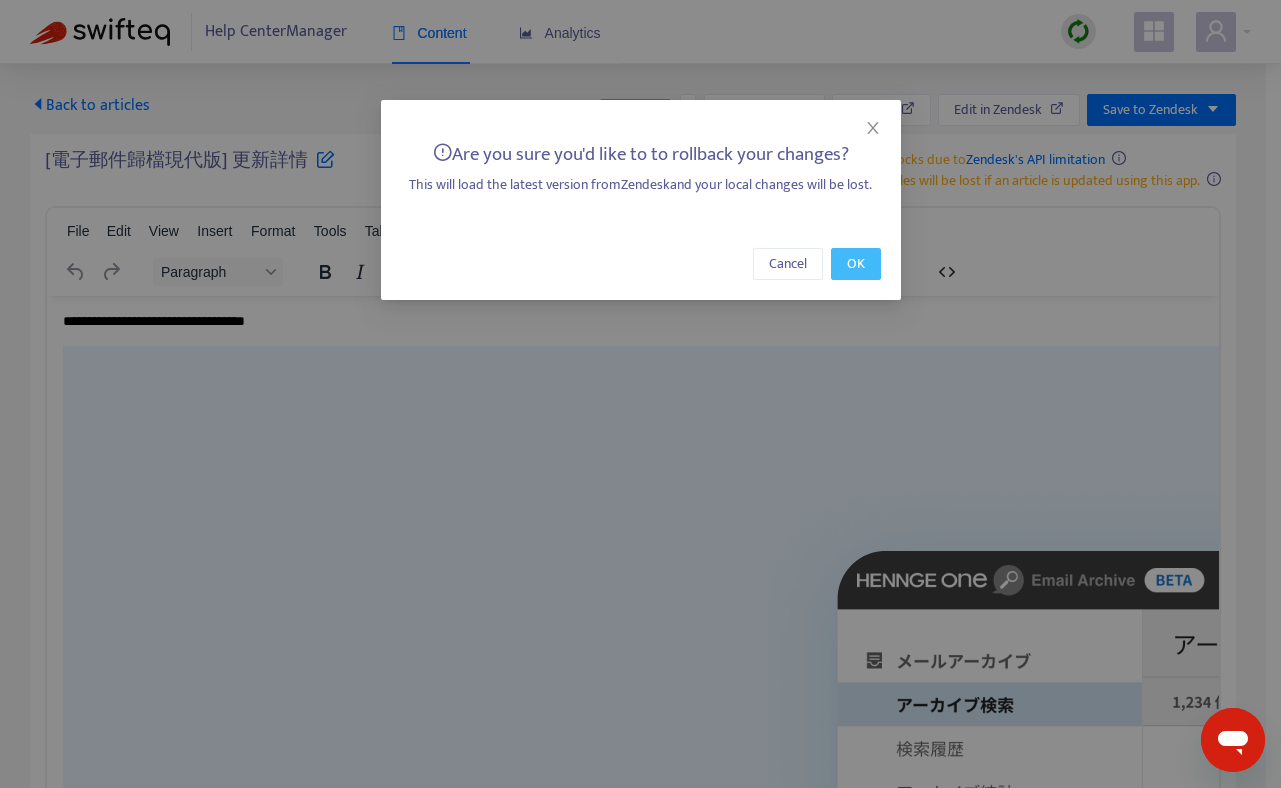click on "OK" at bounding box center [856, 264] 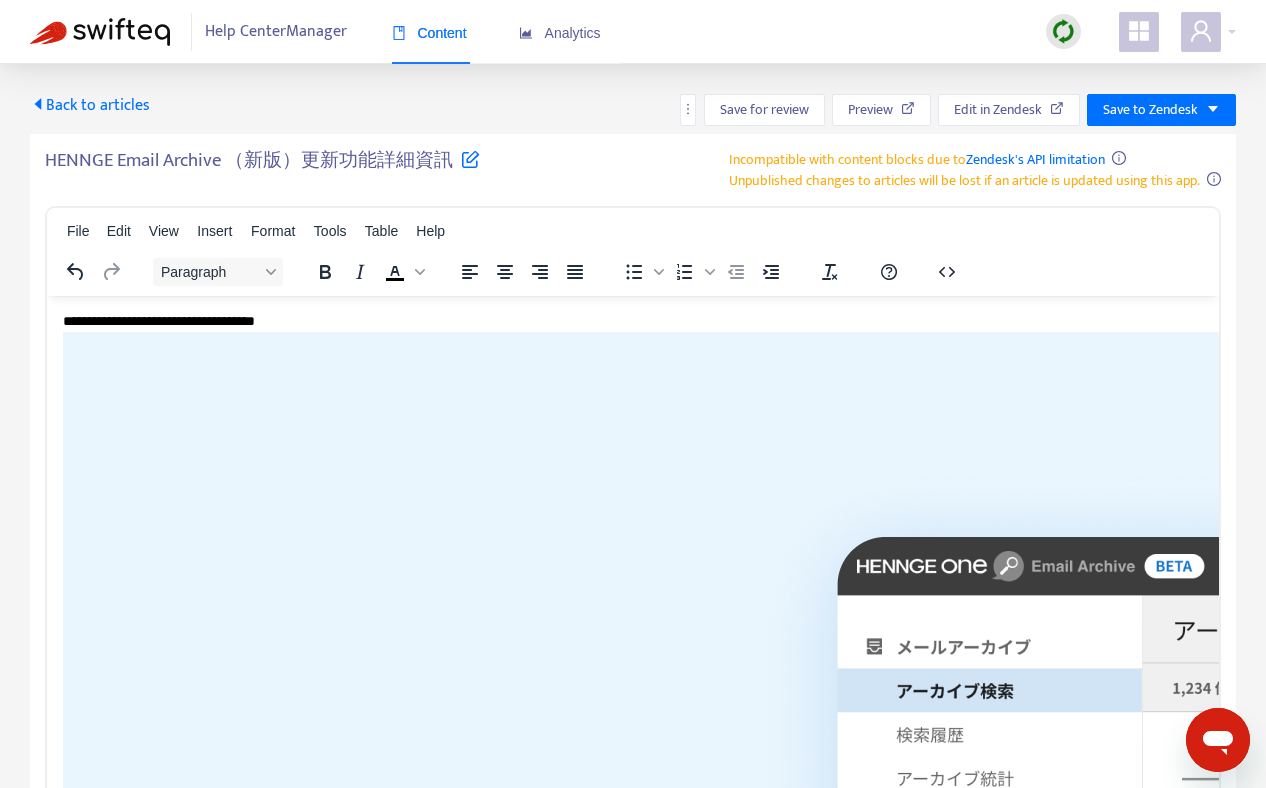 click on "Back to articles" at bounding box center (90, 105) 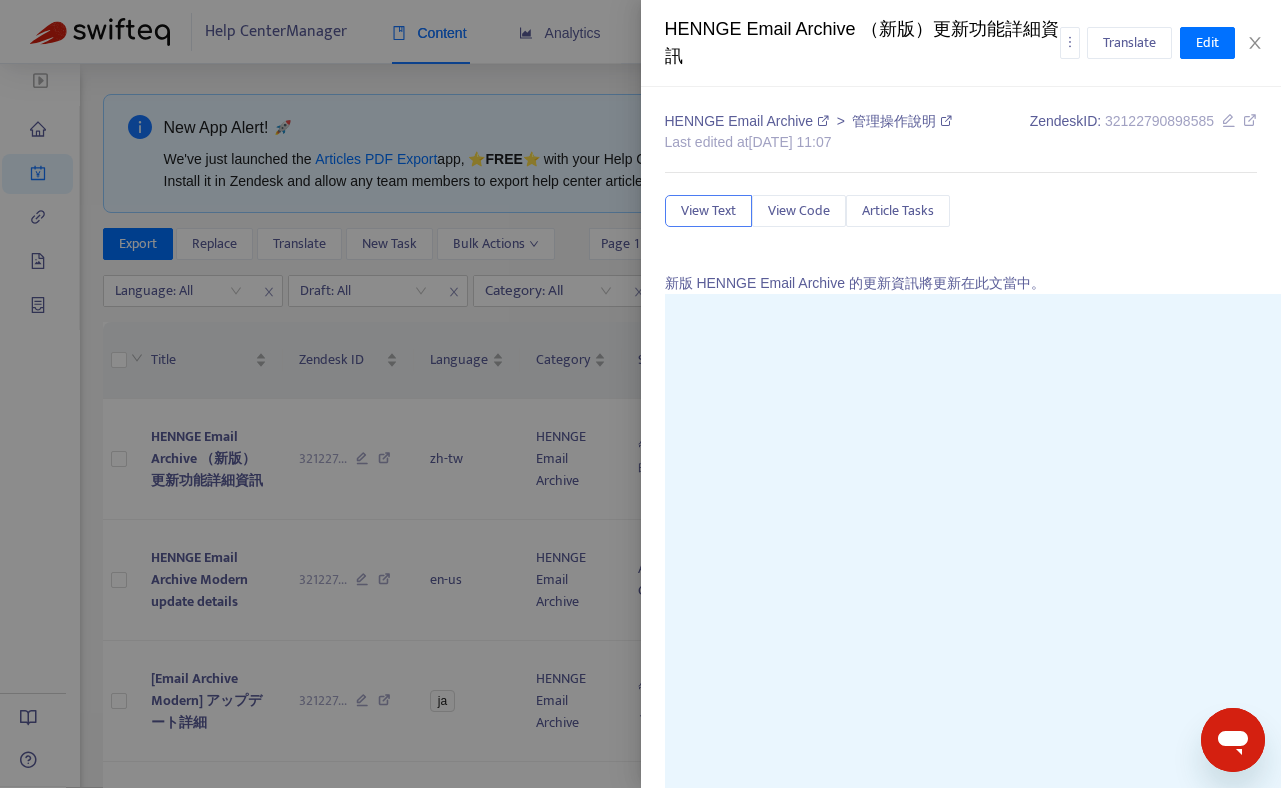 click at bounding box center (640, 394) 